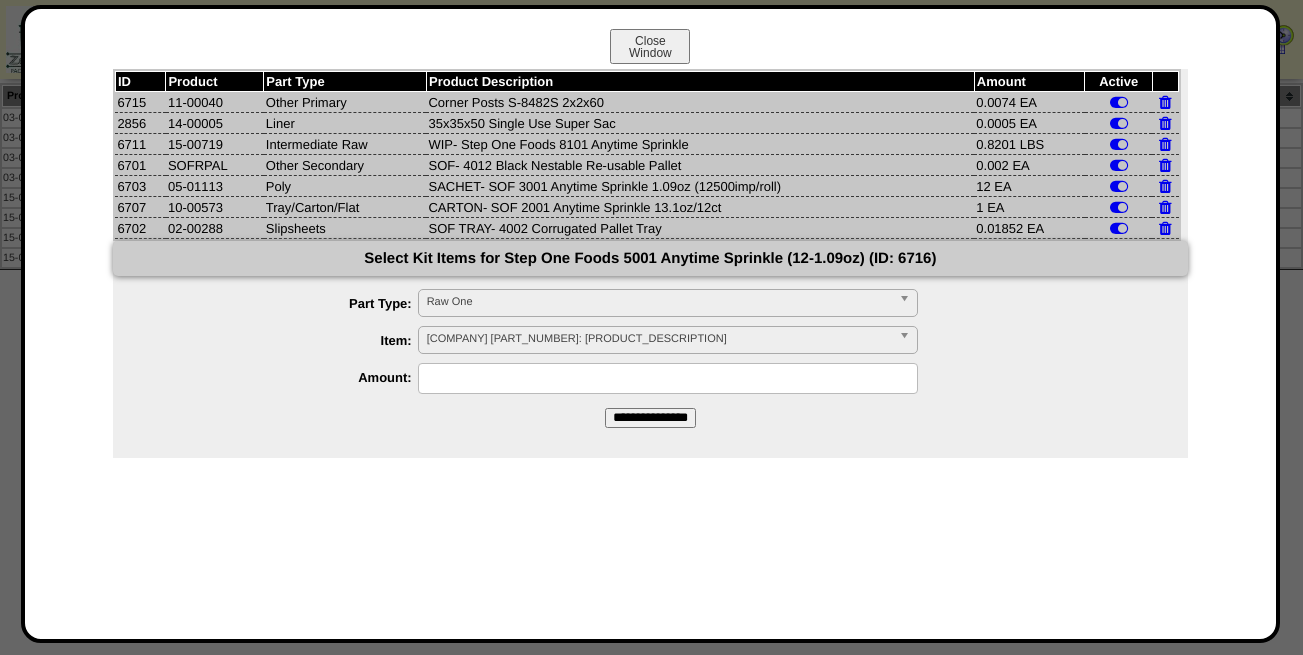 scroll, scrollTop: 0, scrollLeft: 0, axis: both 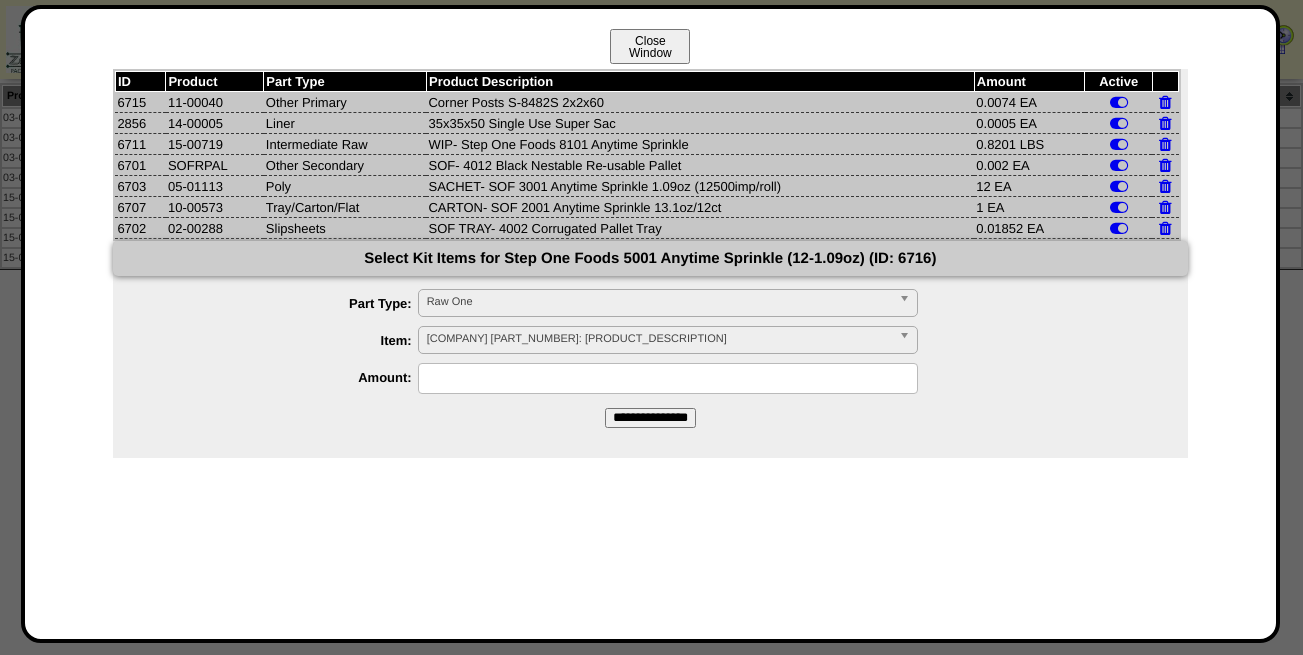 click on "Close Window" at bounding box center (650, 46) 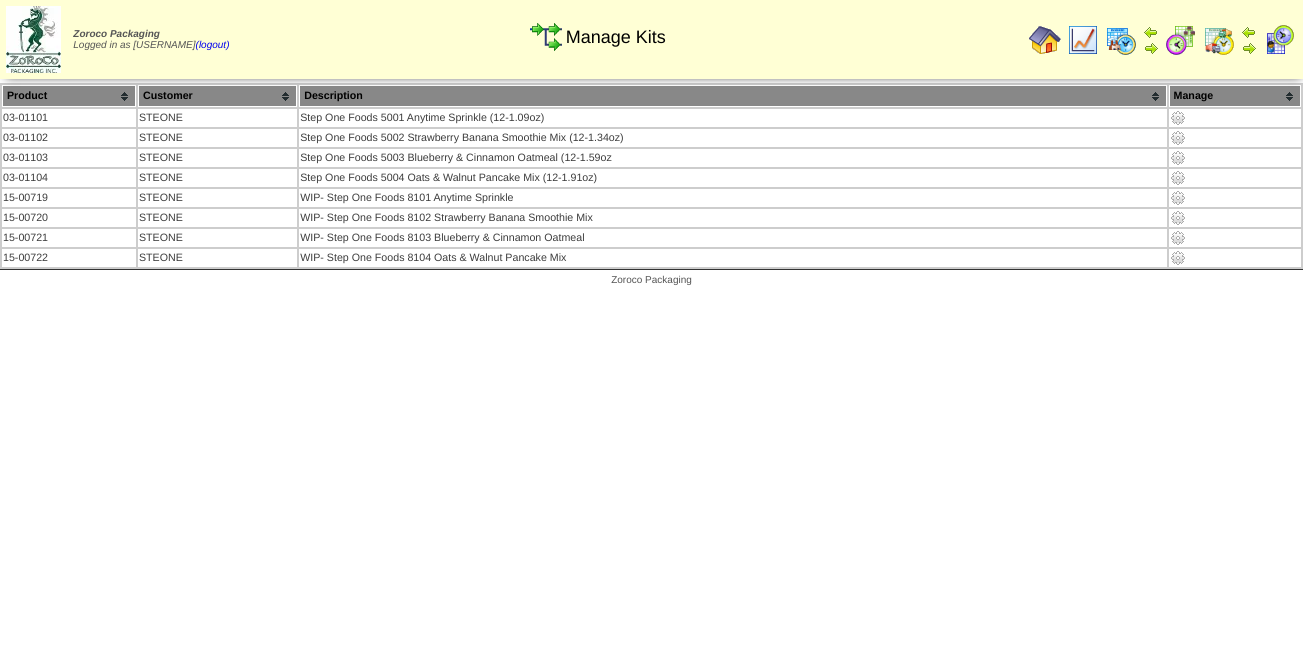 scroll, scrollTop: 0, scrollLeft: 0, axis: both 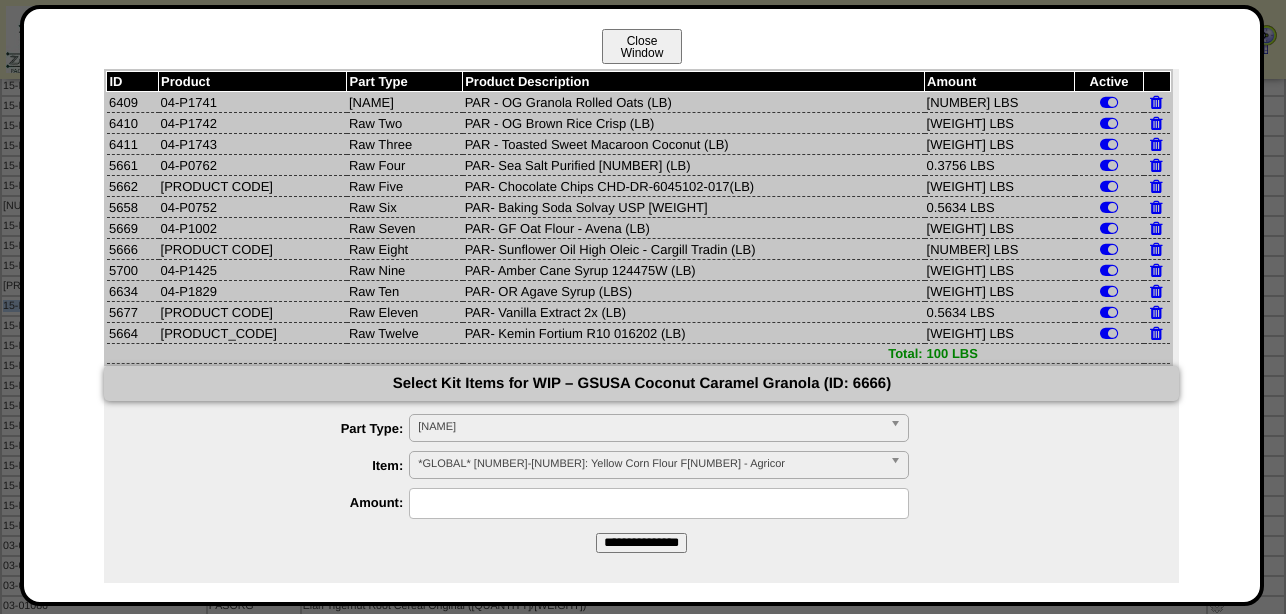 click on "Close Window" at bounding box center (642, 46) 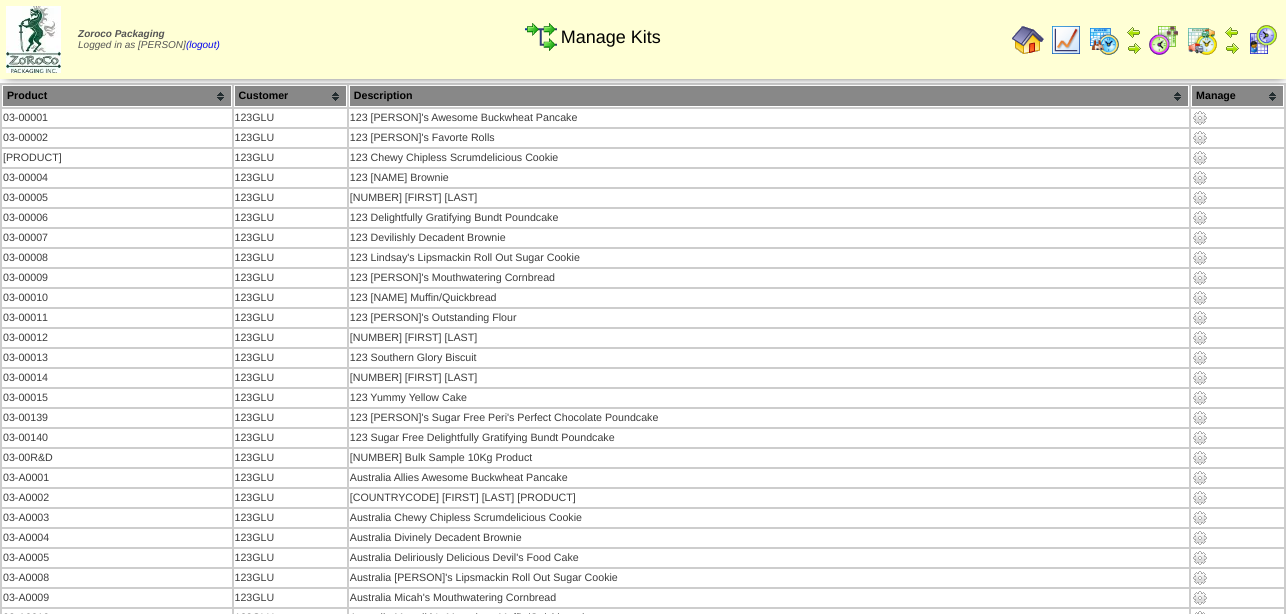 scroll, scrollTop: 0, scrollLeft: 0, axis: both 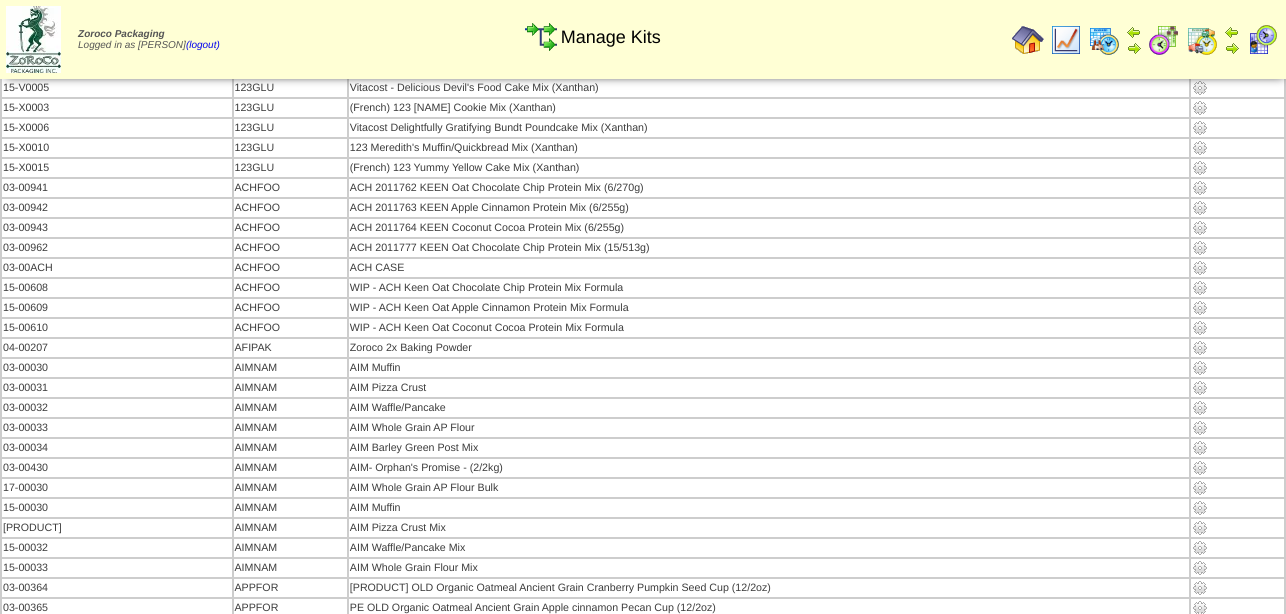 click at bounding box center (1028, 40) 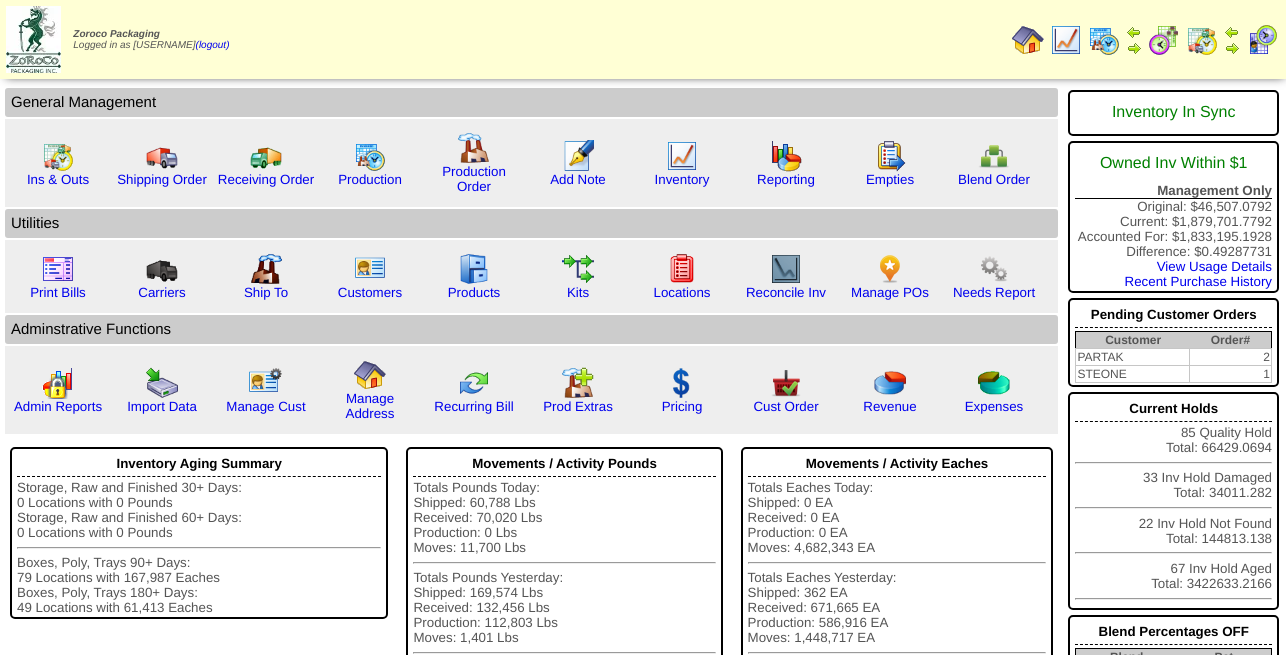 scroll, scrollTop: 0, scrollLeft: 0, axis: both 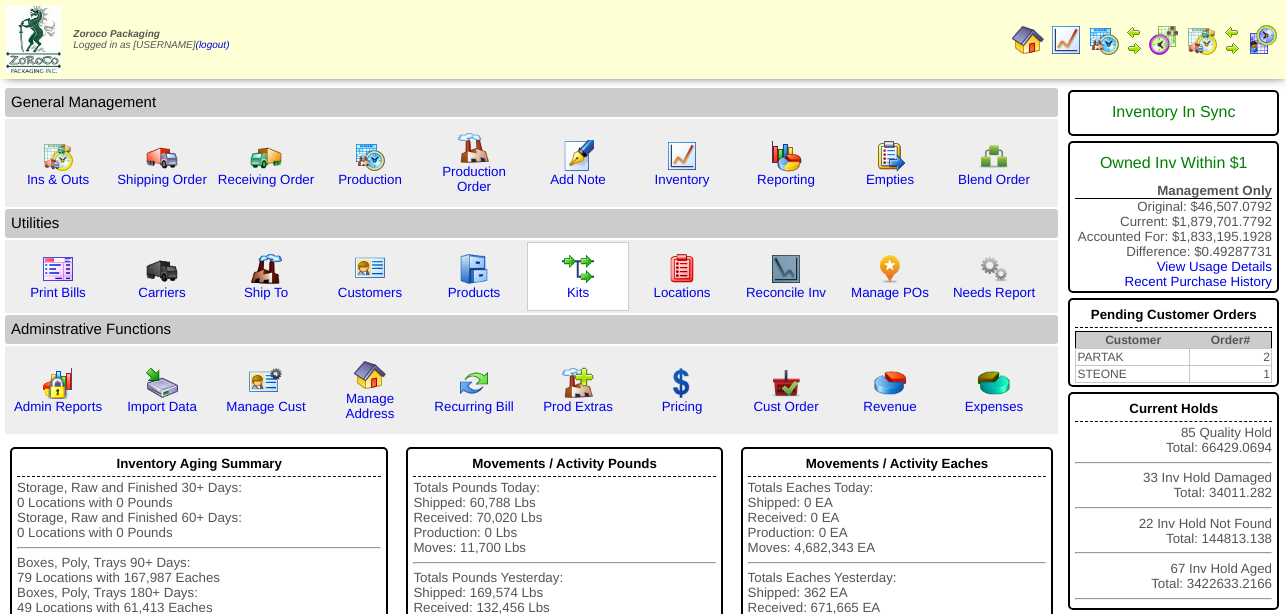 click at bounding box center [578, 269] 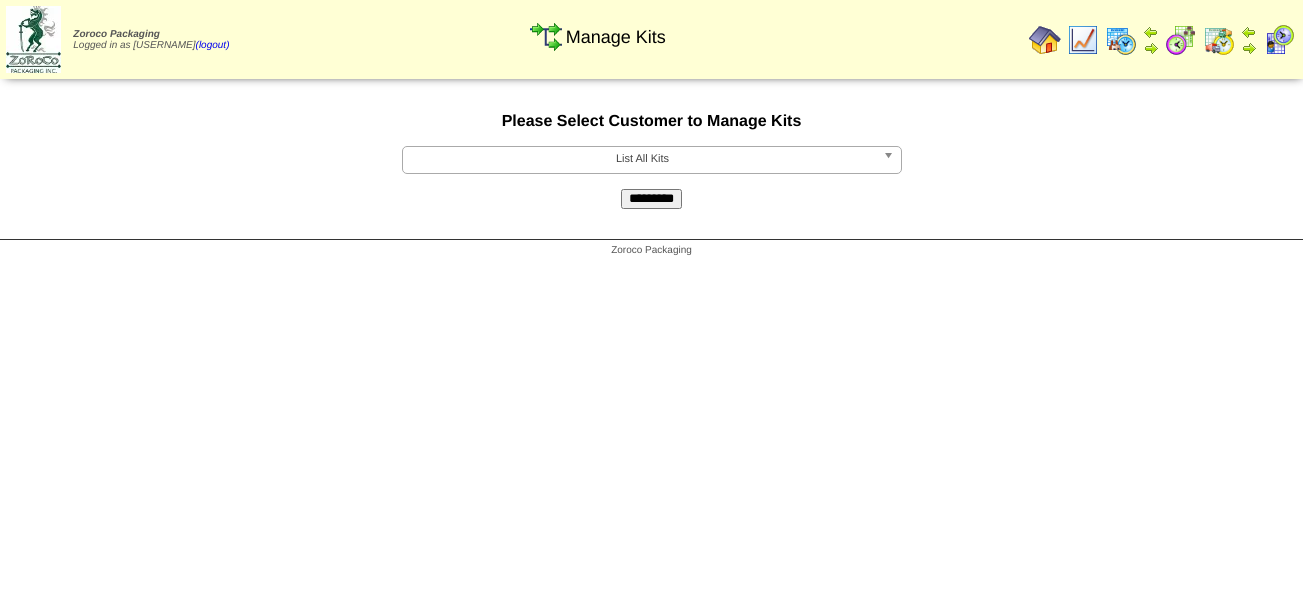 scroll, scrollTop: 0, scrollLeft: 0, axis: both 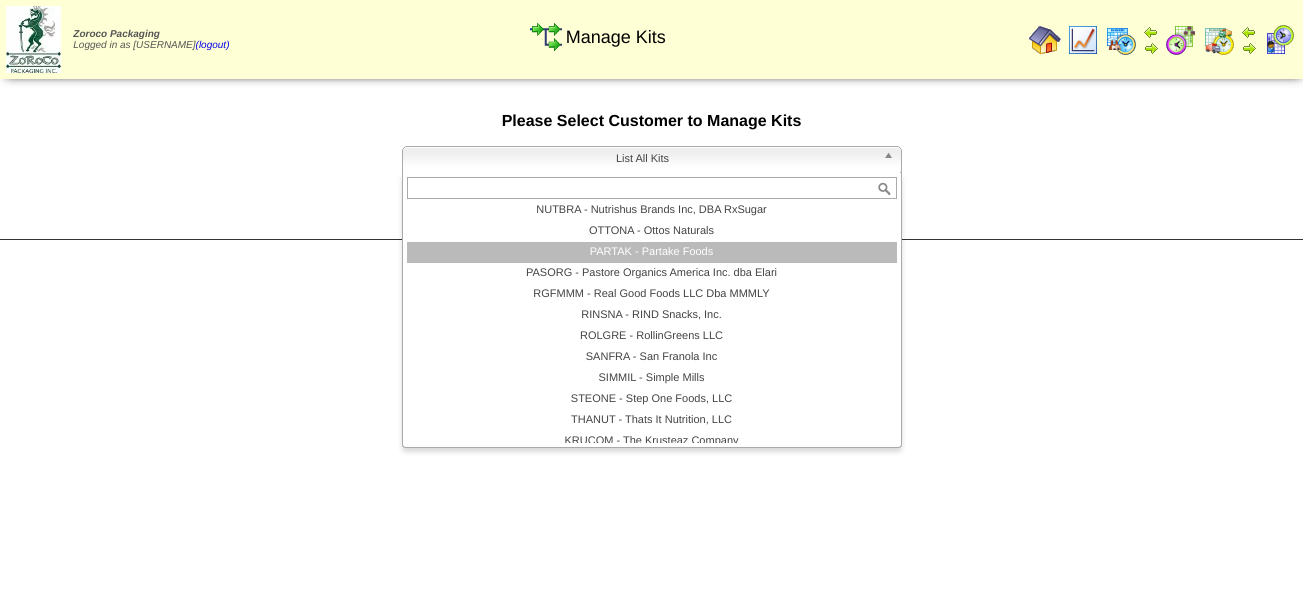 click on "PARTAK - Partake Foods" at bounding box center (652, 252) 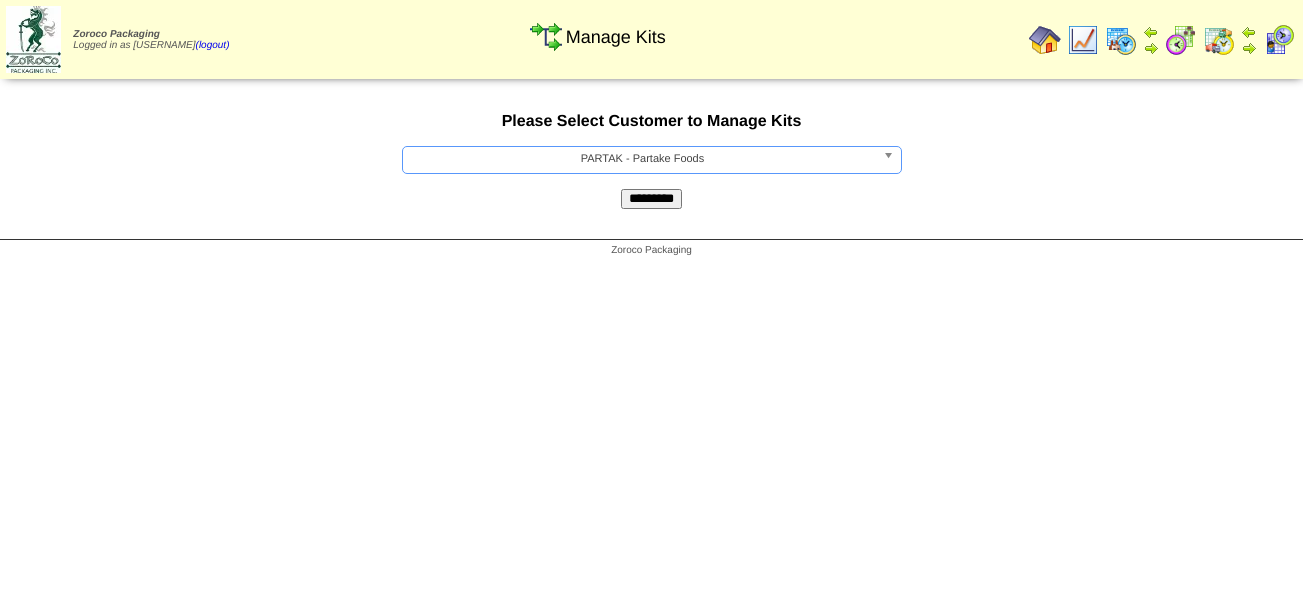 click on "*********" at bounding box center (651, 199) 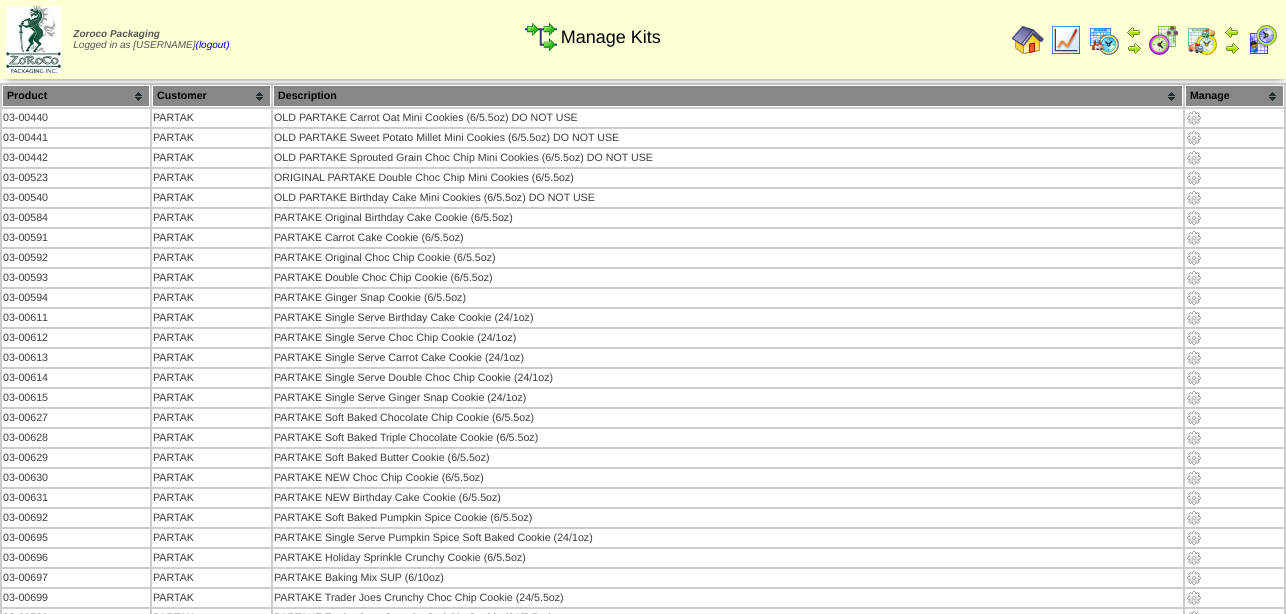 scroll, scrollTop: 5266, scrollLeft: 0, axis: vertical 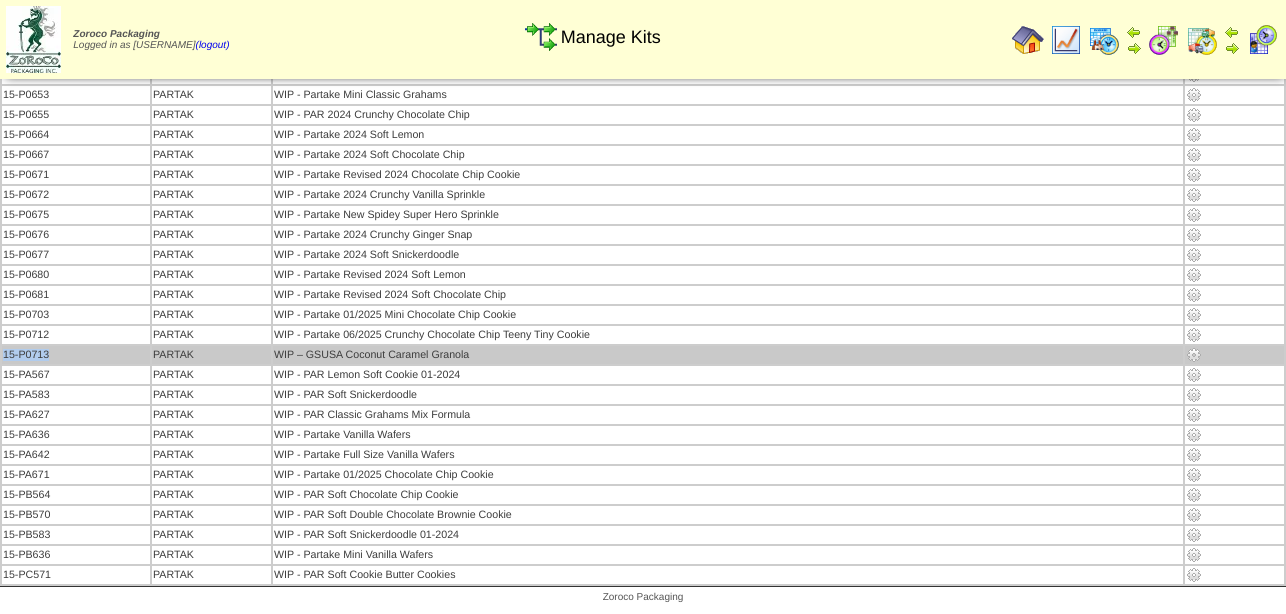 click at bounding box center [1194, 355] 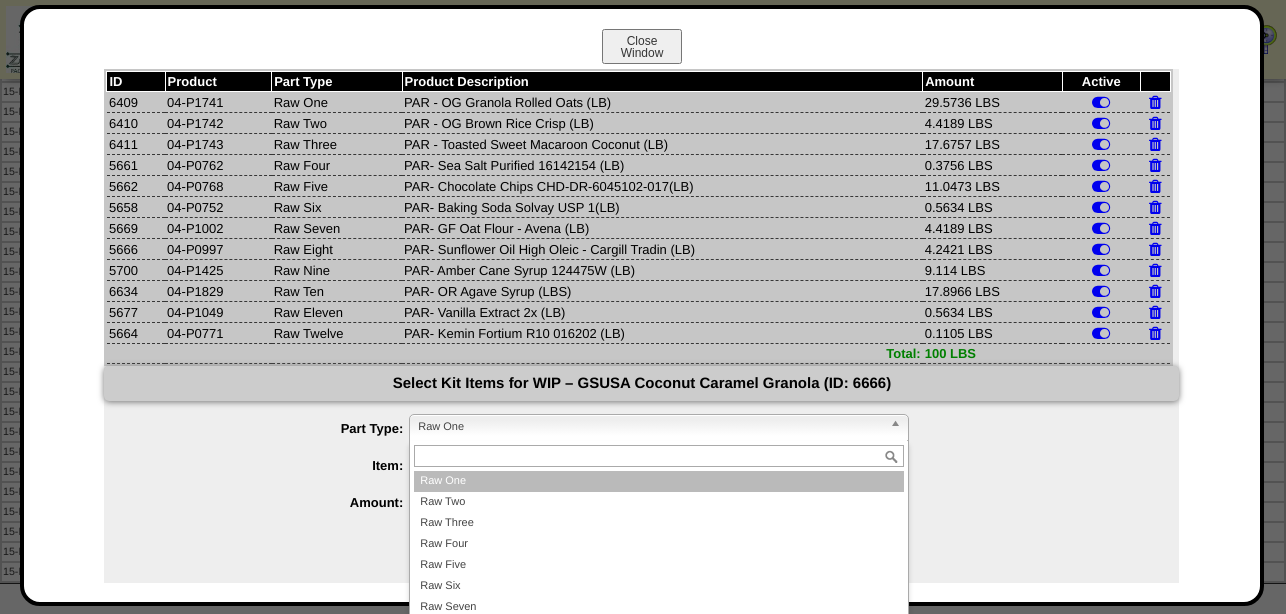 click on "Raw One" at bounding box center [650, 427] 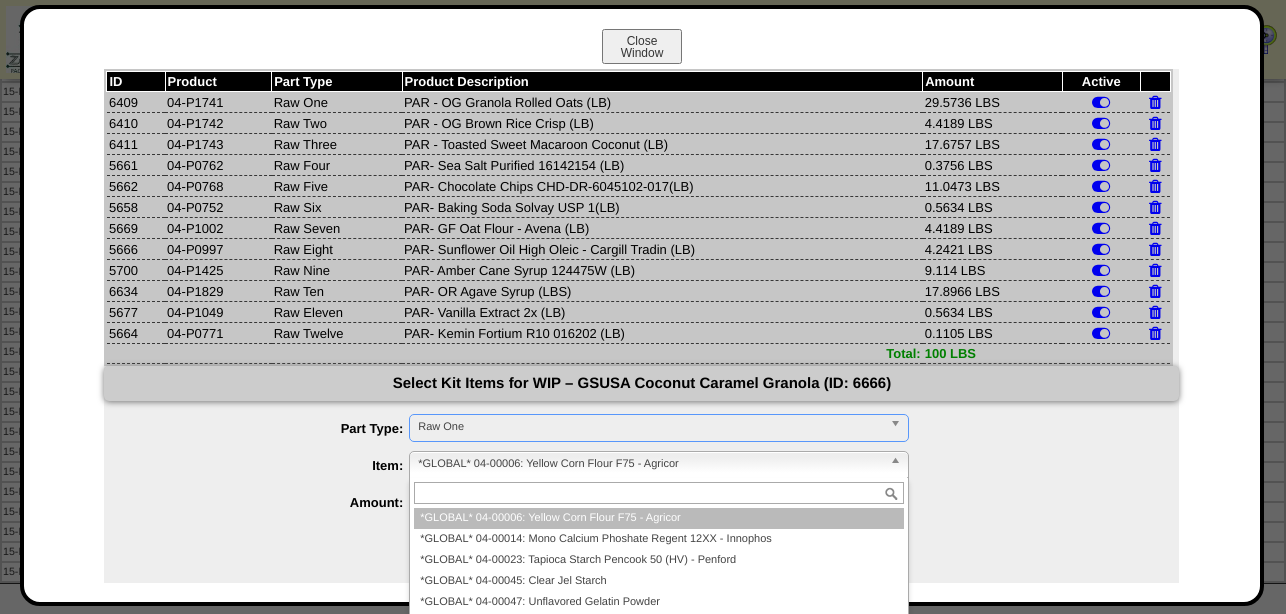 click on "*GLOBAL*  04-00006: Yellow Corn Flour F75 - Agricor" at bounding box center (650, 464) 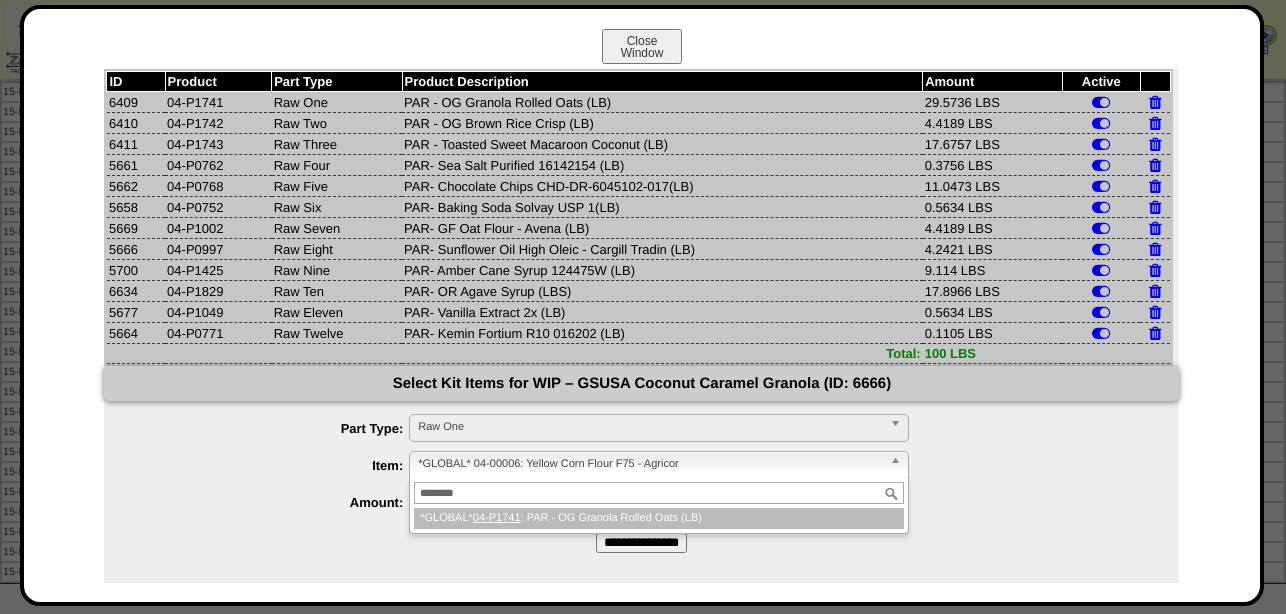 type on "********" 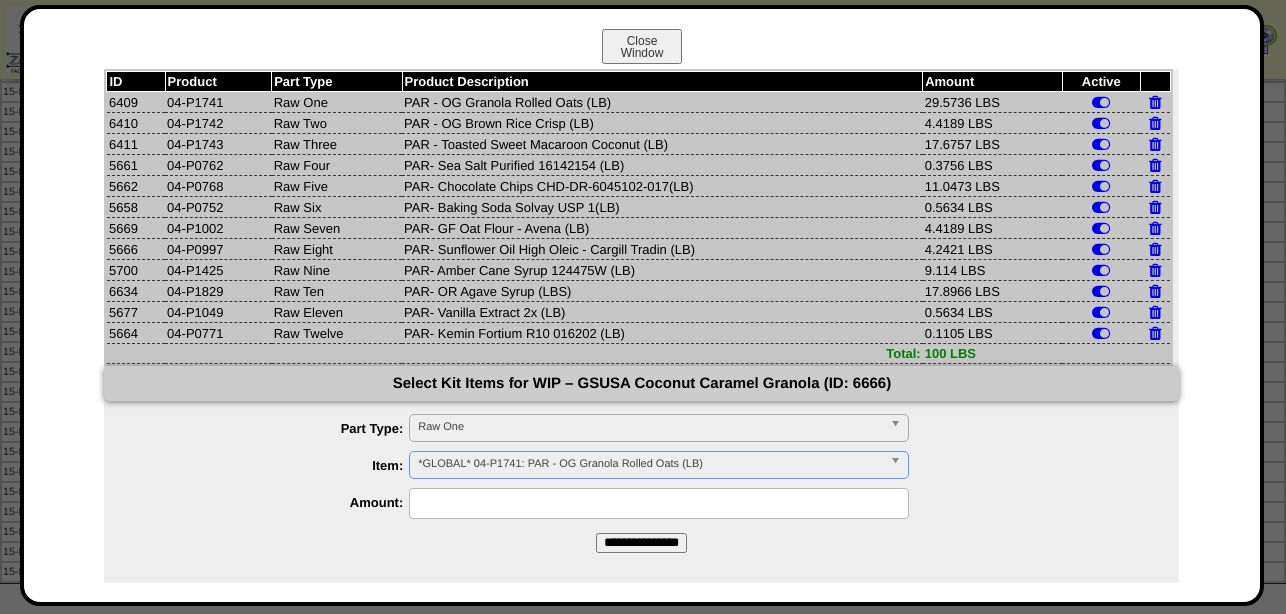 click at bounding box center [659, 503] 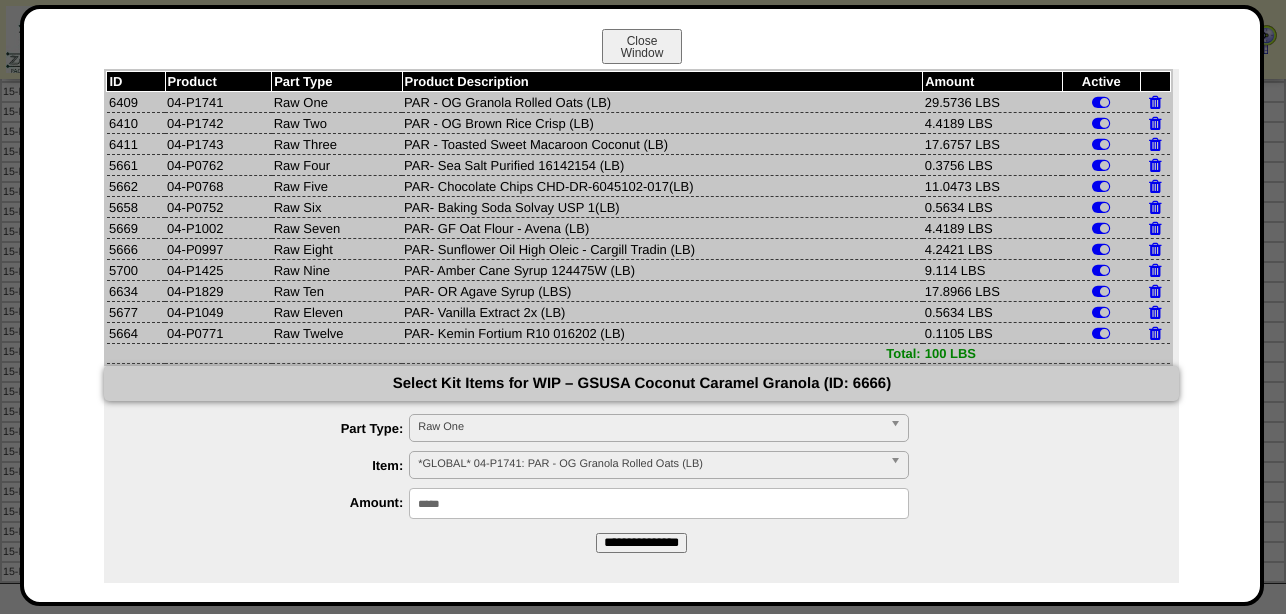 click on "*****" at bounding box center [661, 503] 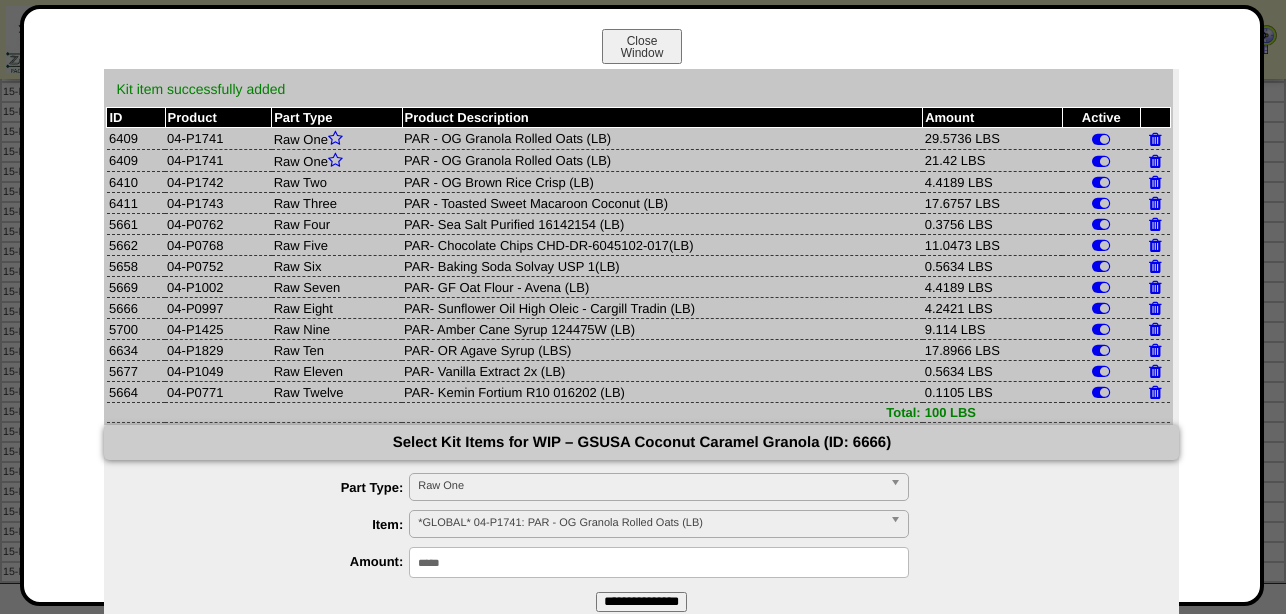 drag, startPoint x: 467, startPoint y: 568, endPoint x: 360, endPoint y: 569, distance: 107.00467 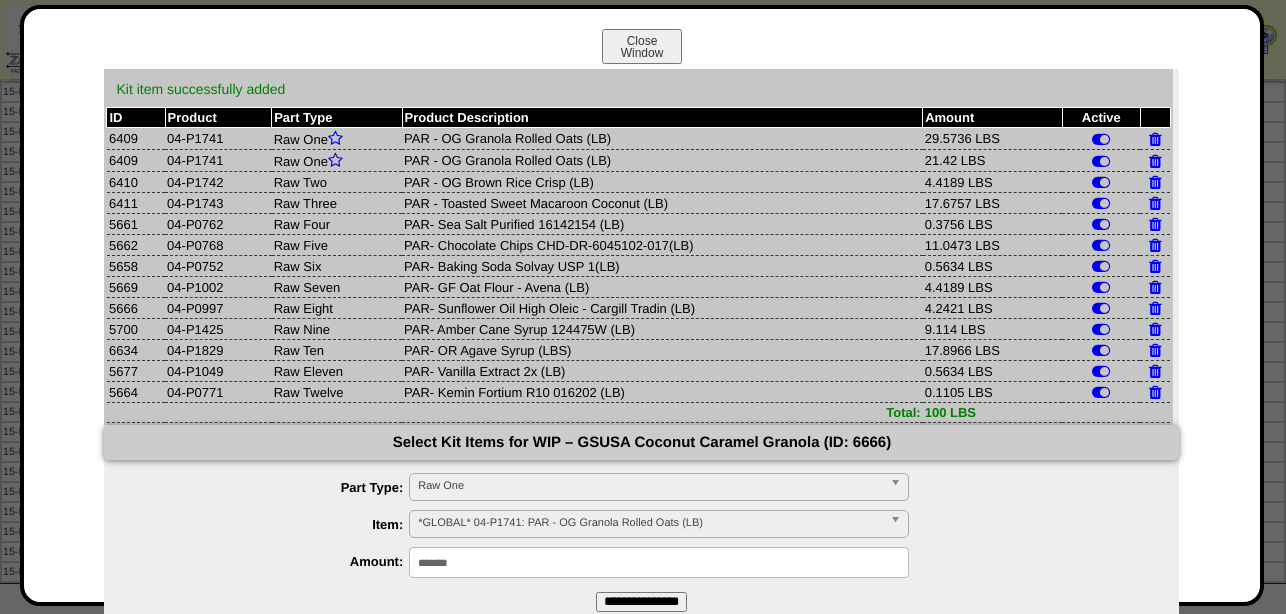 type on "*******" 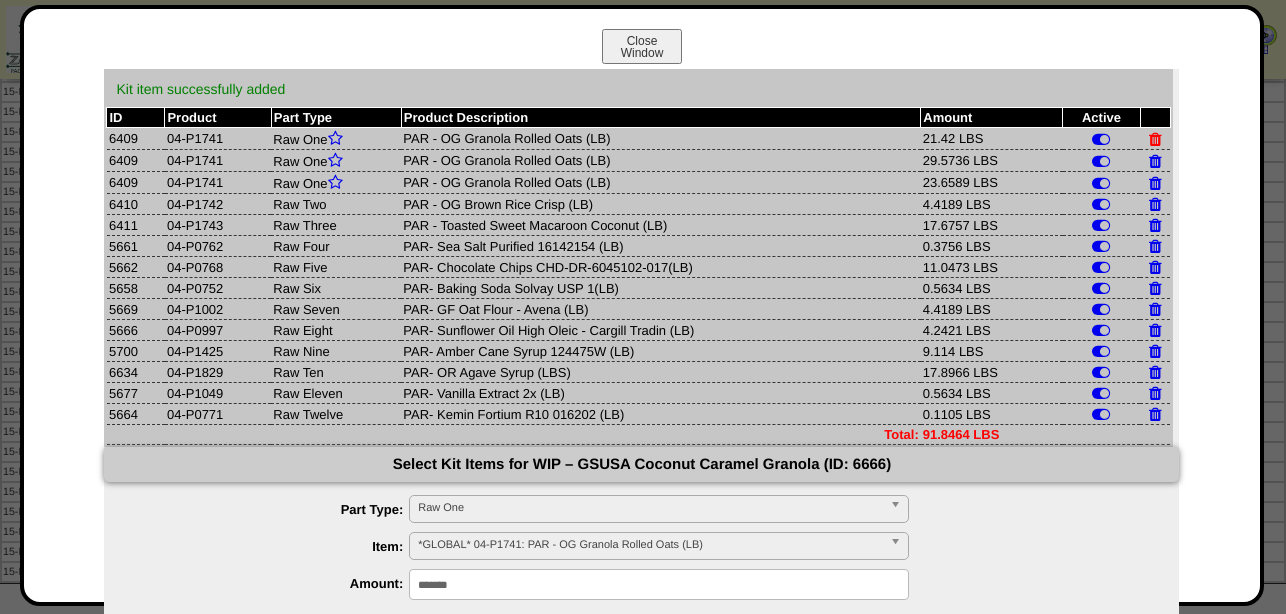 click at bounding box center [1155, 139] 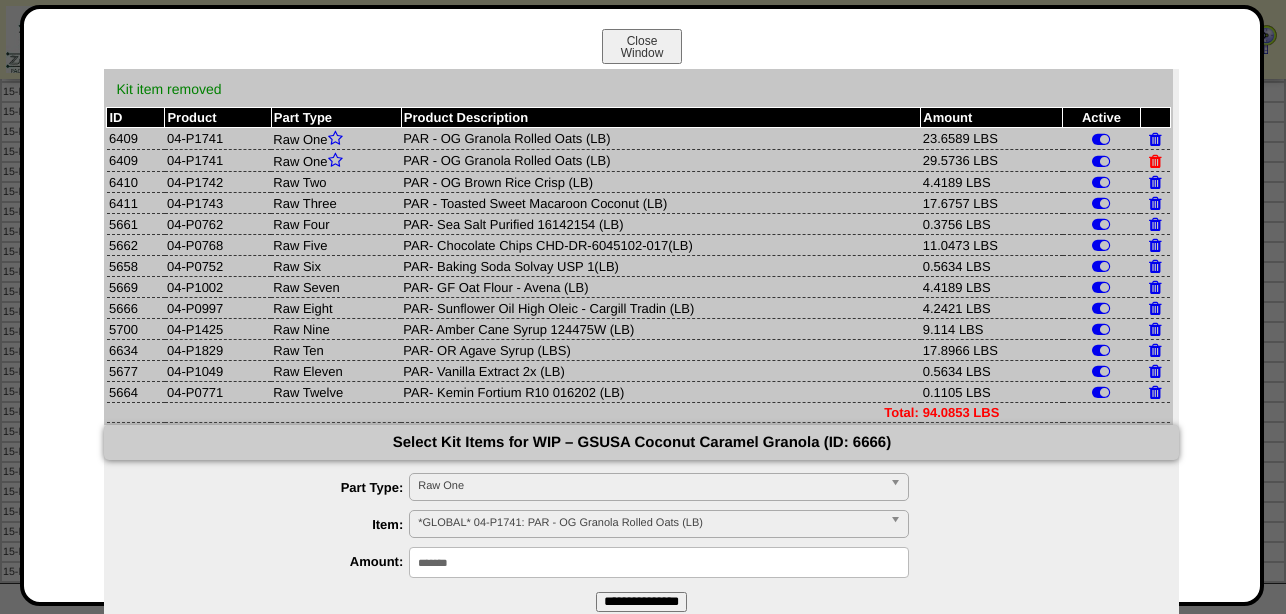click at bounding box center (1155, 161) 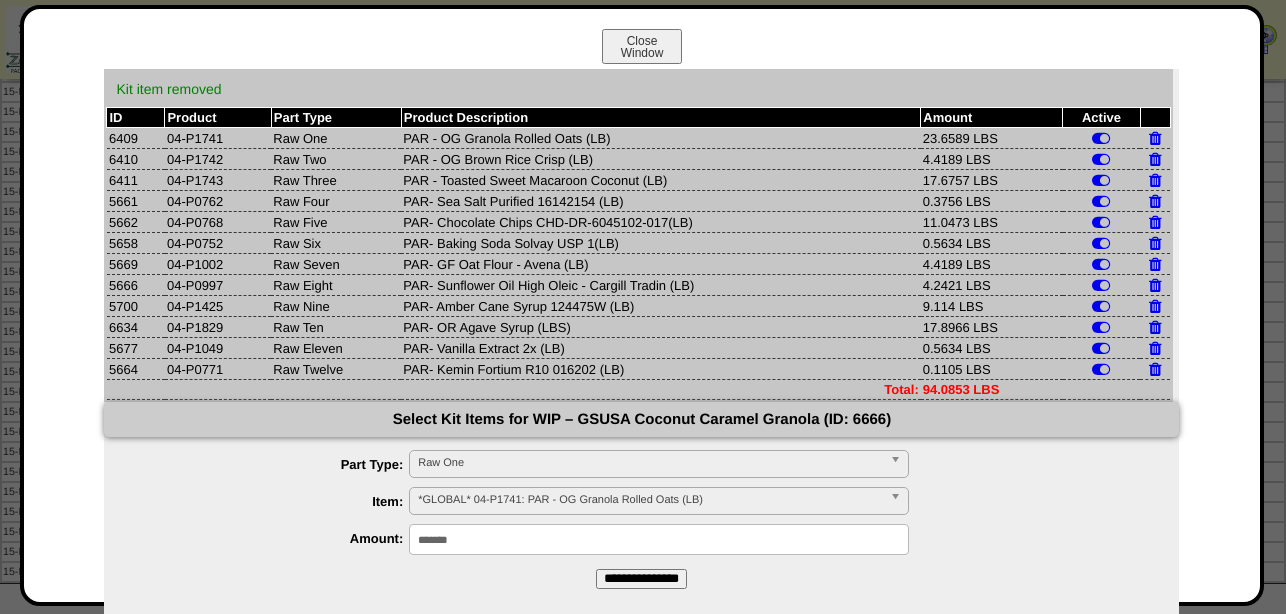click on "Raw One" at bounding box center (650, 463) 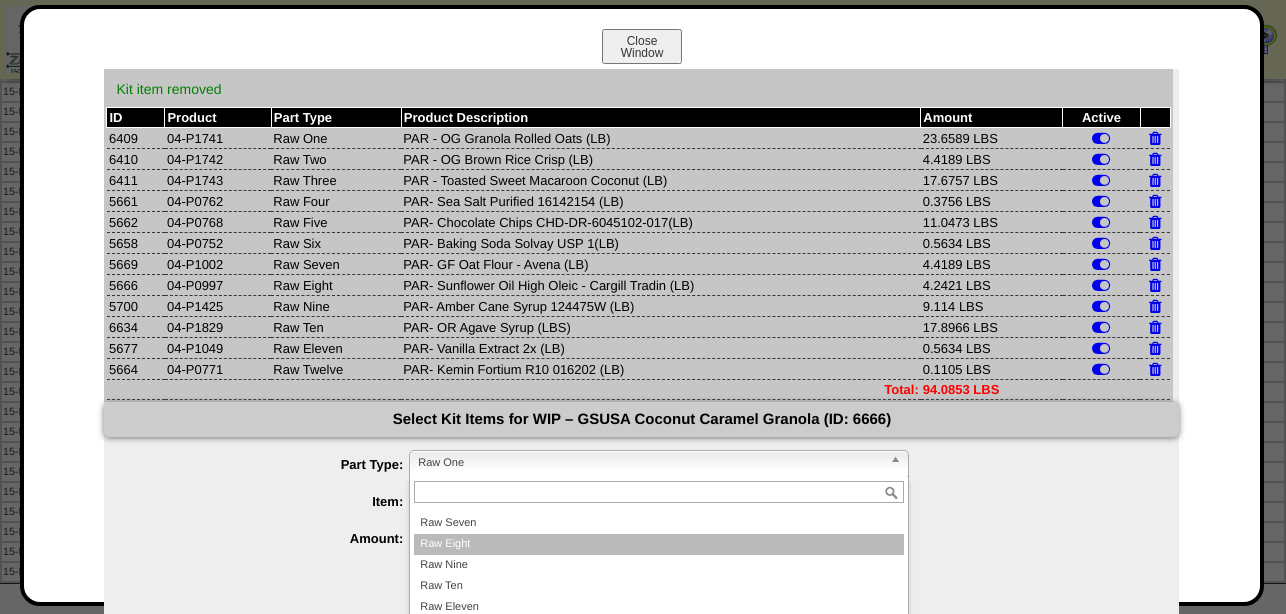 scroll, scrollTop: 240, scrollLeft: 0, axis: vertical 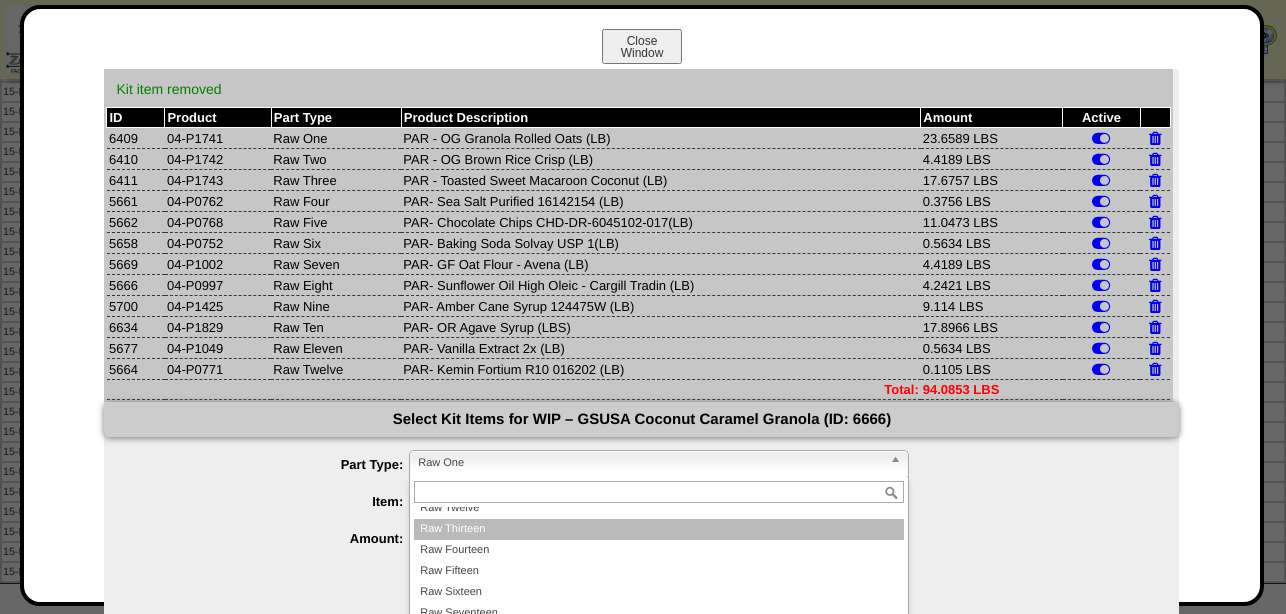 click on "Raw Thirteen" at bounding box center [659, 529] 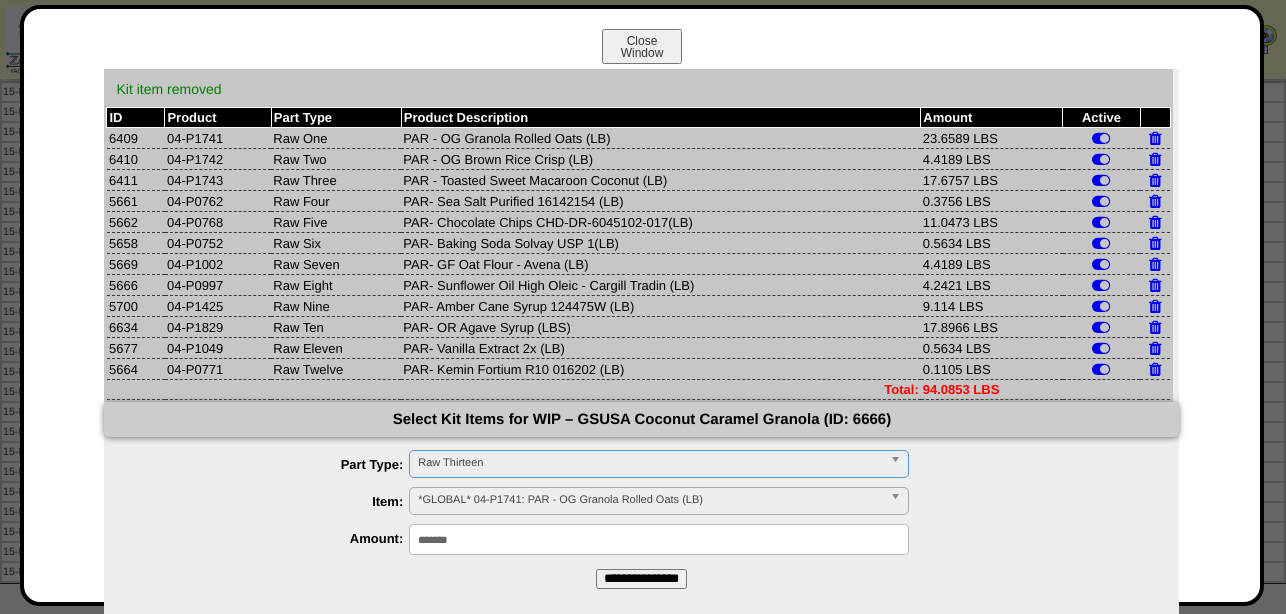 click on "*GLOBAL*  04-P1741: PAR - OG Granola Rolled Oats (LB)" at bounding box center (650, 500) 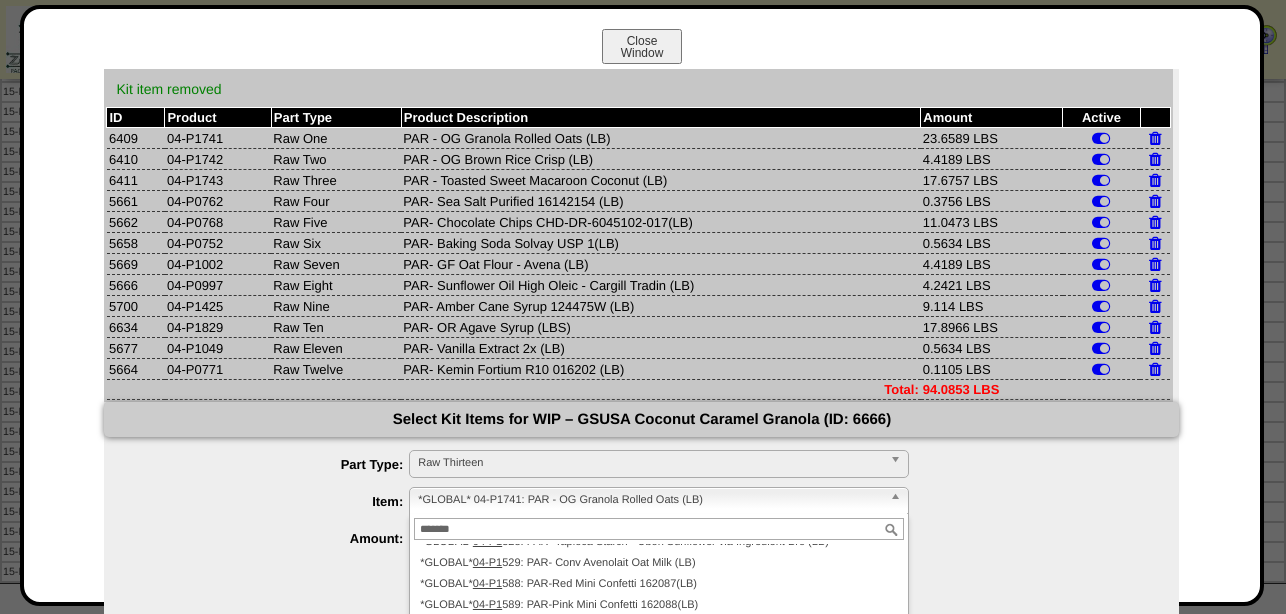 scroll, scrollTop: 0, scrollLeft: 0, axis: both 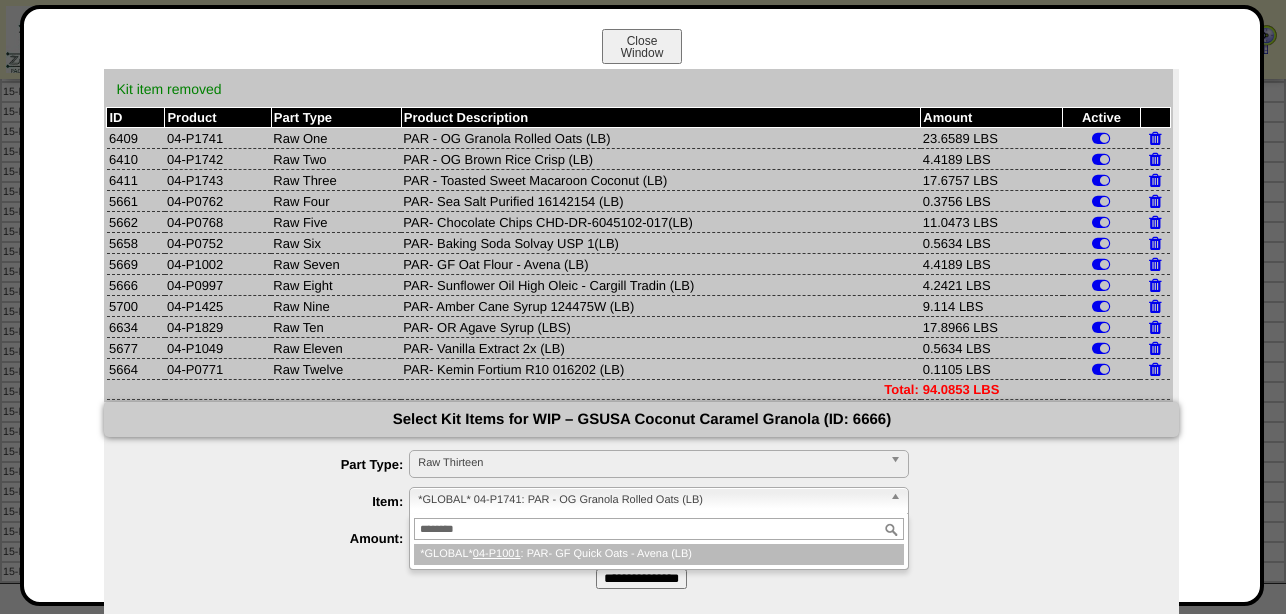 type on "********" 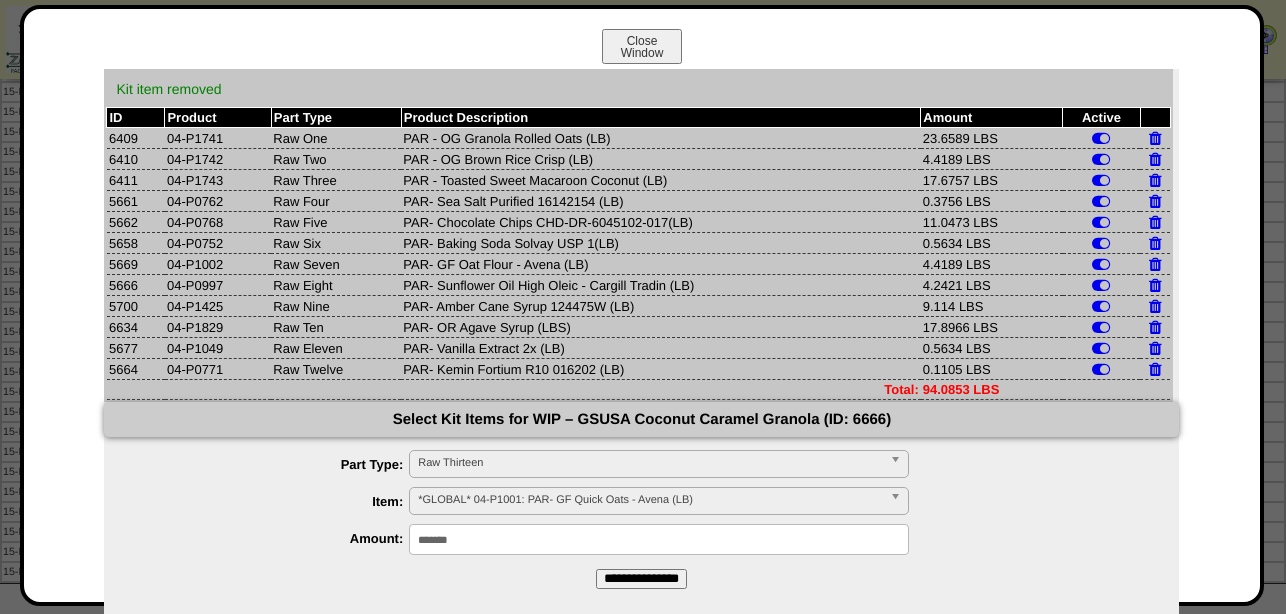 drag, startPoint x: 435, startPoint y: 544, endPoint x: 254, endPoint y: 544, distance: 181 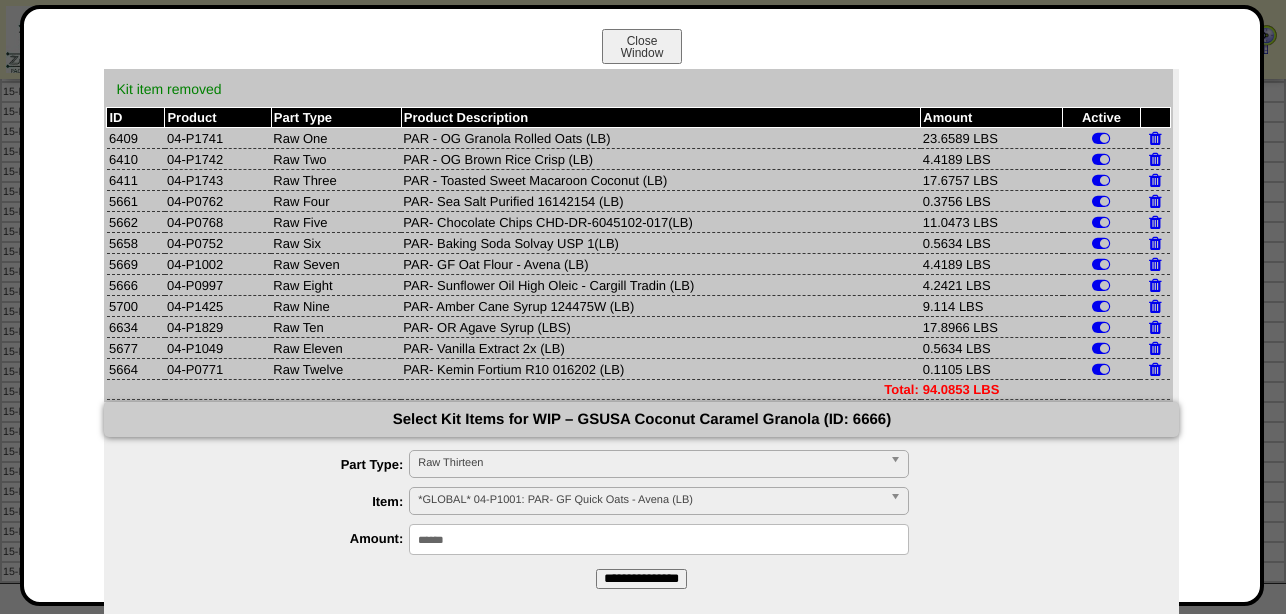 click on "**********" at bounding box center (641, 579) 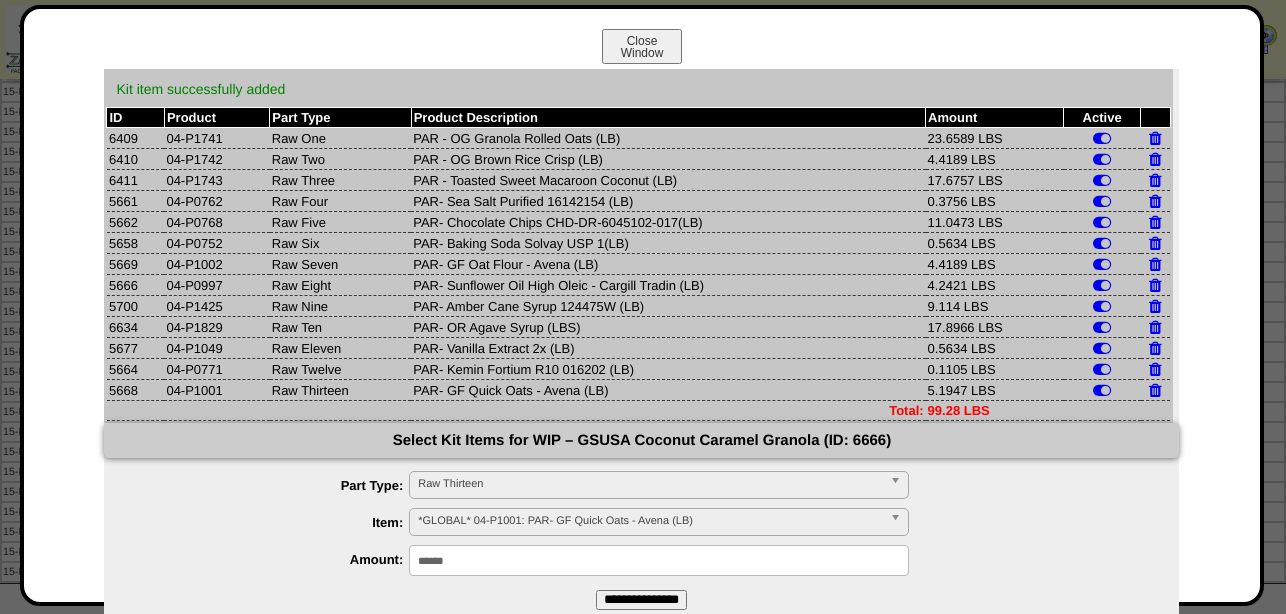 click on "******" at bounding box center [659, 560] 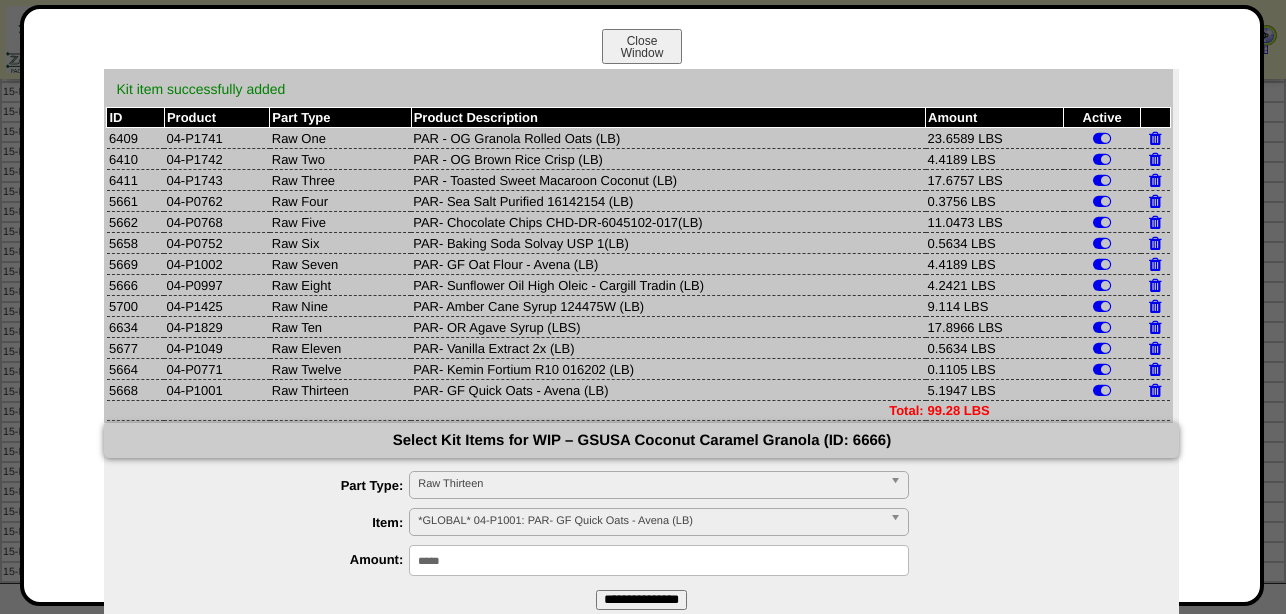 type on "*****" 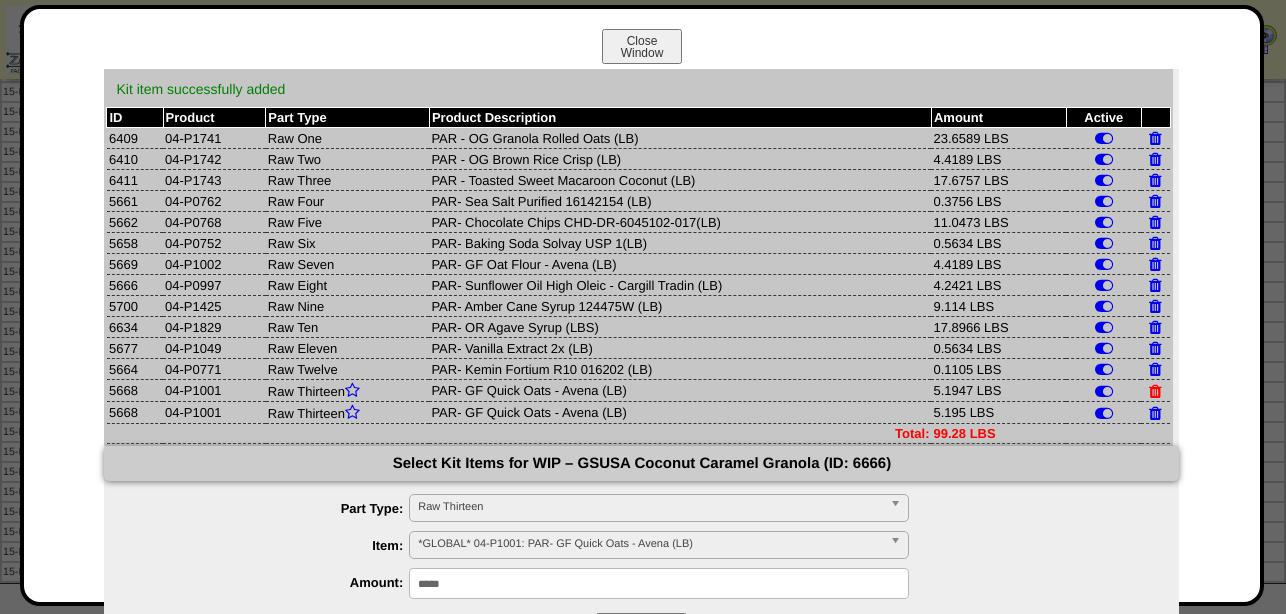 click at bounding box center (1155, 391) 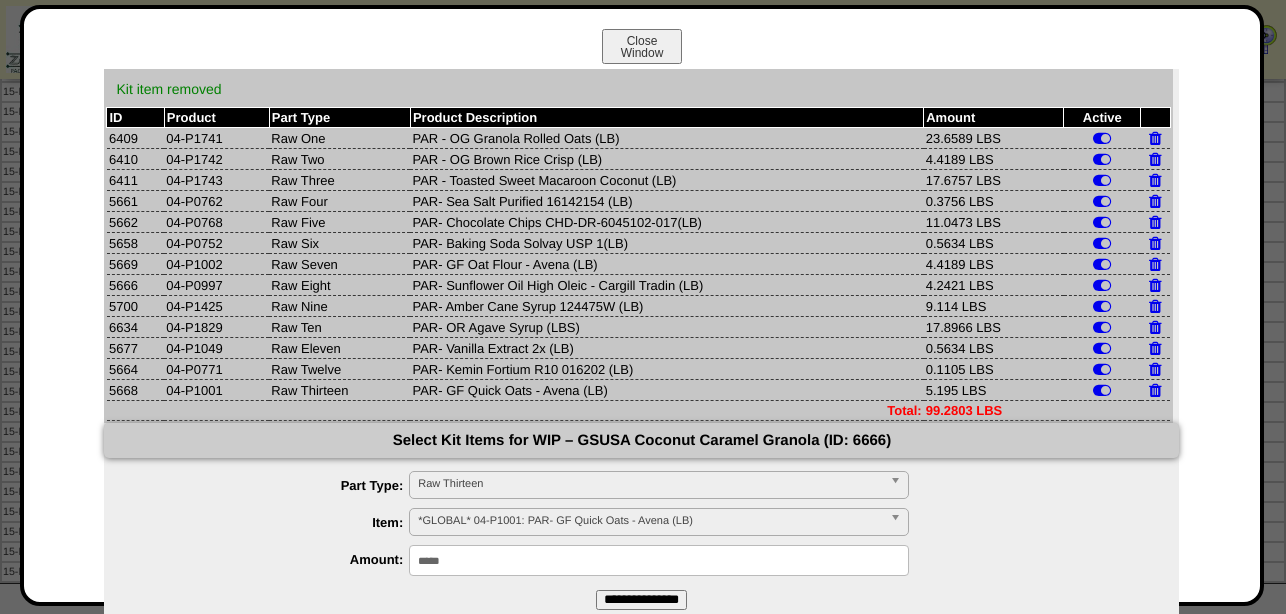 click on "23.6589 LBS" at bounding box center [994, 138] 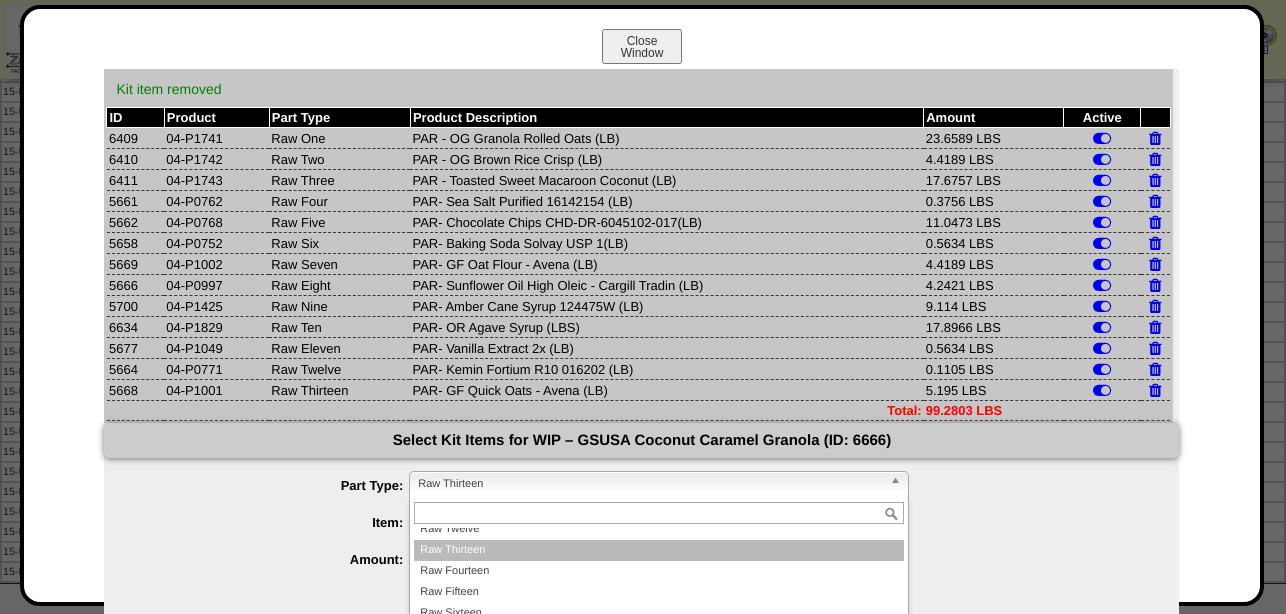 click on "Raw Thirteen" at bounding box center (650, 484) 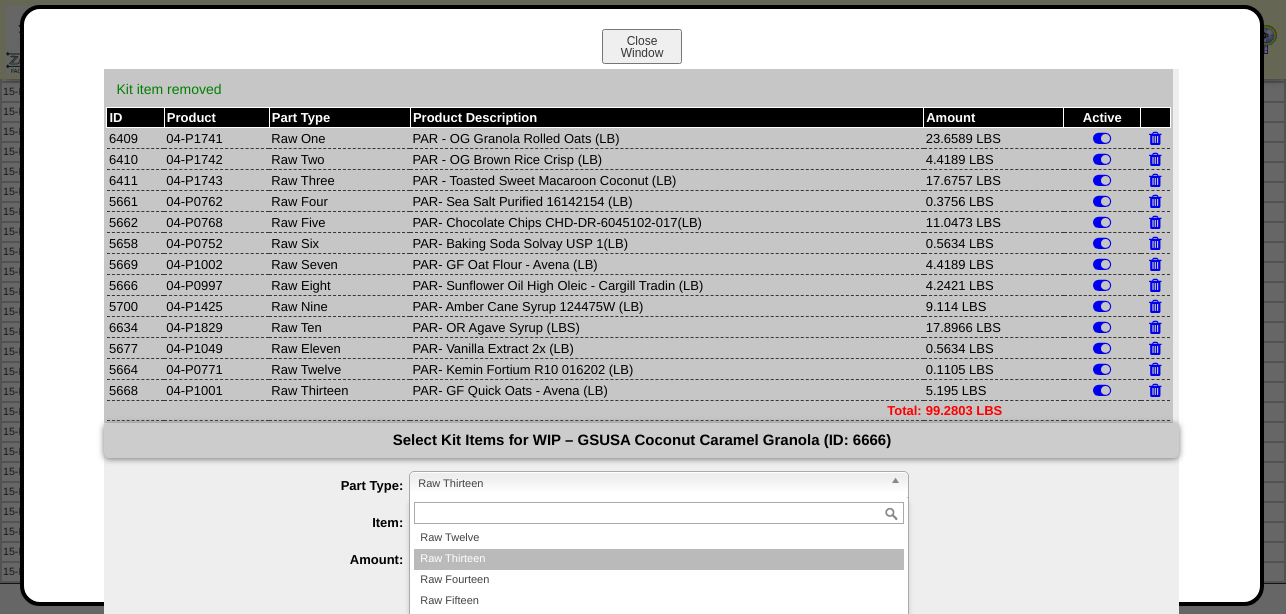 scroll, scrollTop: 0, scrollLeft: 0, axis: both 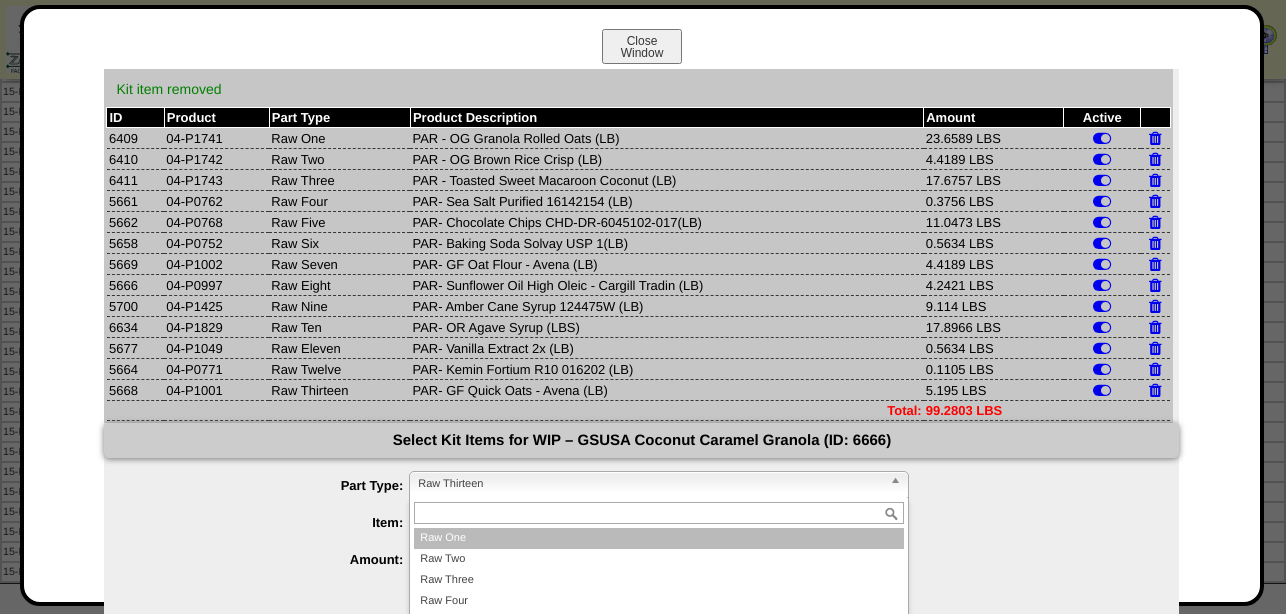 click on "Raw One" at bounding box center [659, 538] 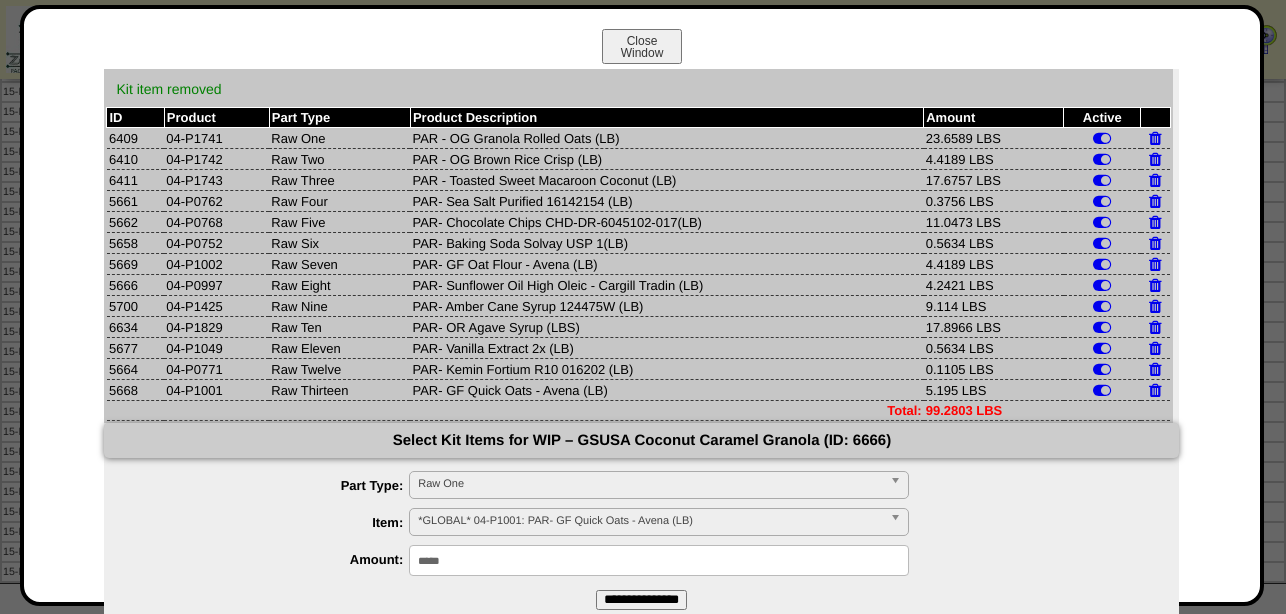 click on "*GLOBAL*  04-P1001: PAR- GF Quick Oats - Avena (LB)" at bounding box center (650, 521) 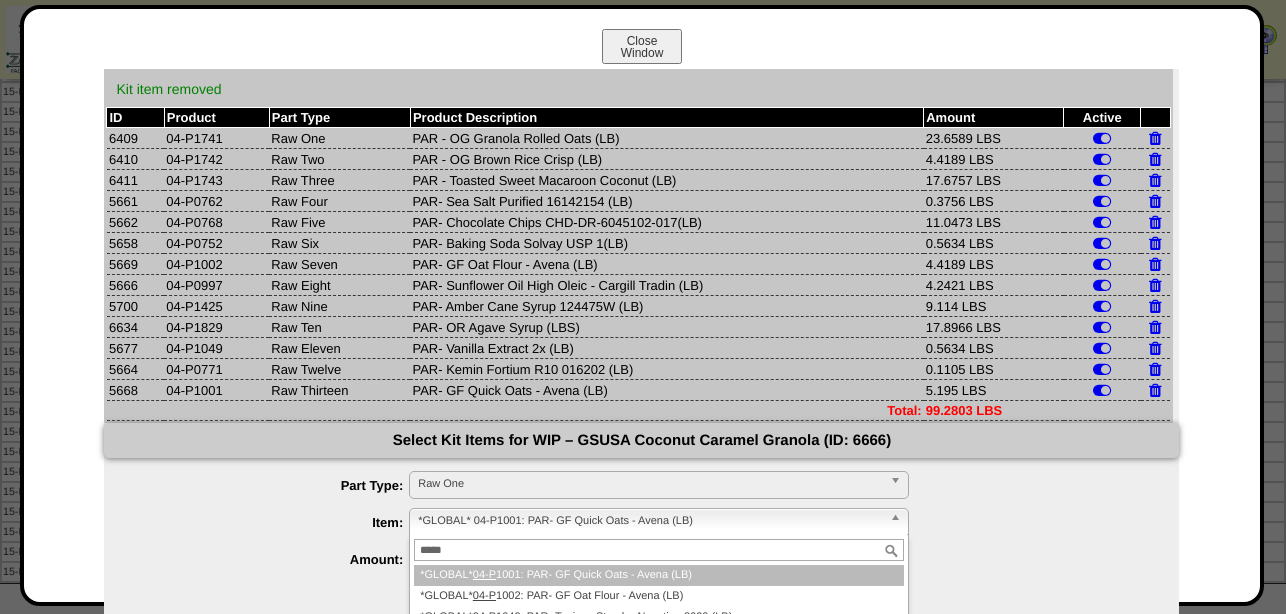 scroll, scrollTop: 0, scrollLeft: 0, axis: both 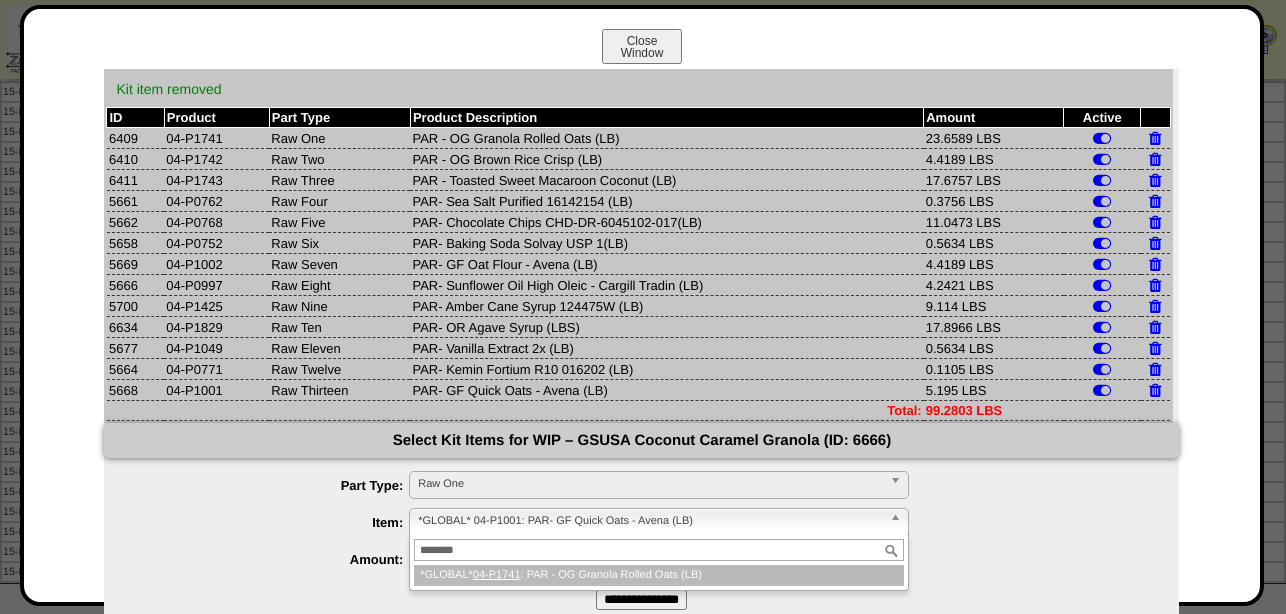 type on "********" 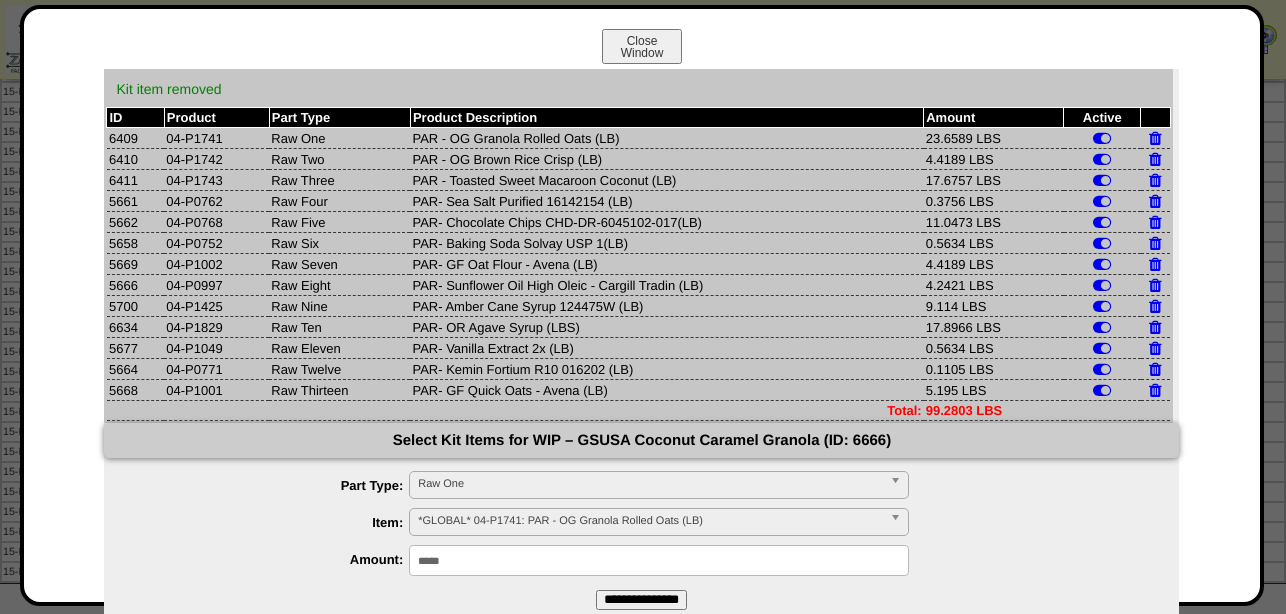 drag, startPoint x: 453, startPoint y: 568, endPoint x: 182, endPoint y: 572, distance: 271.0295 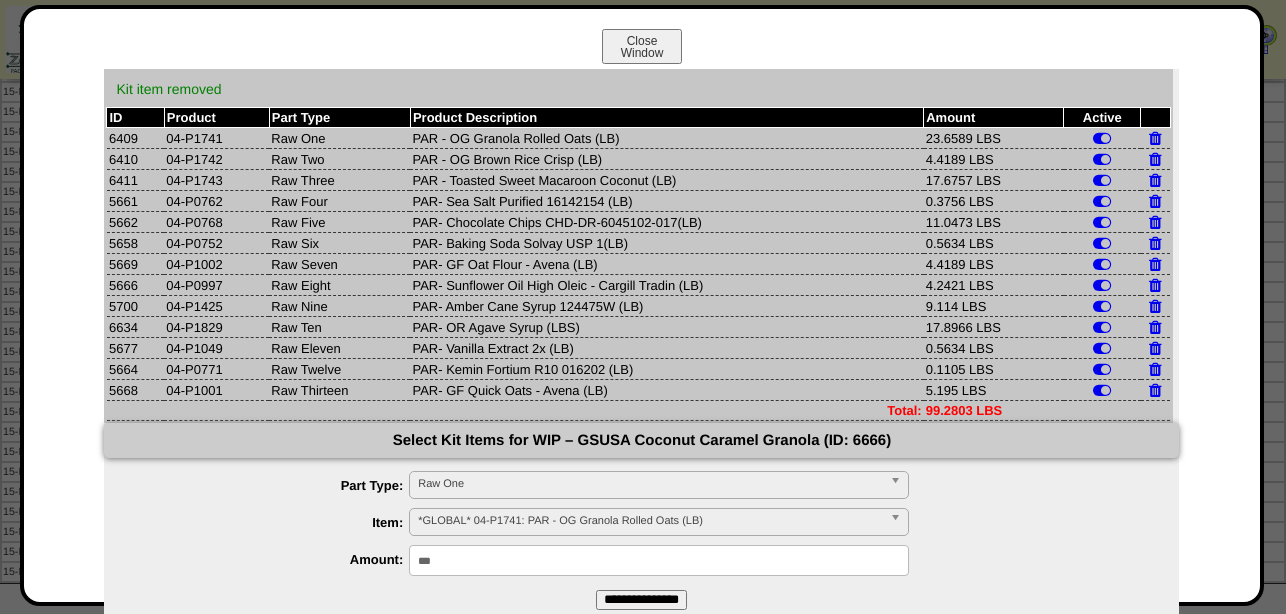 click on "***" at bounding box center (659, 560) 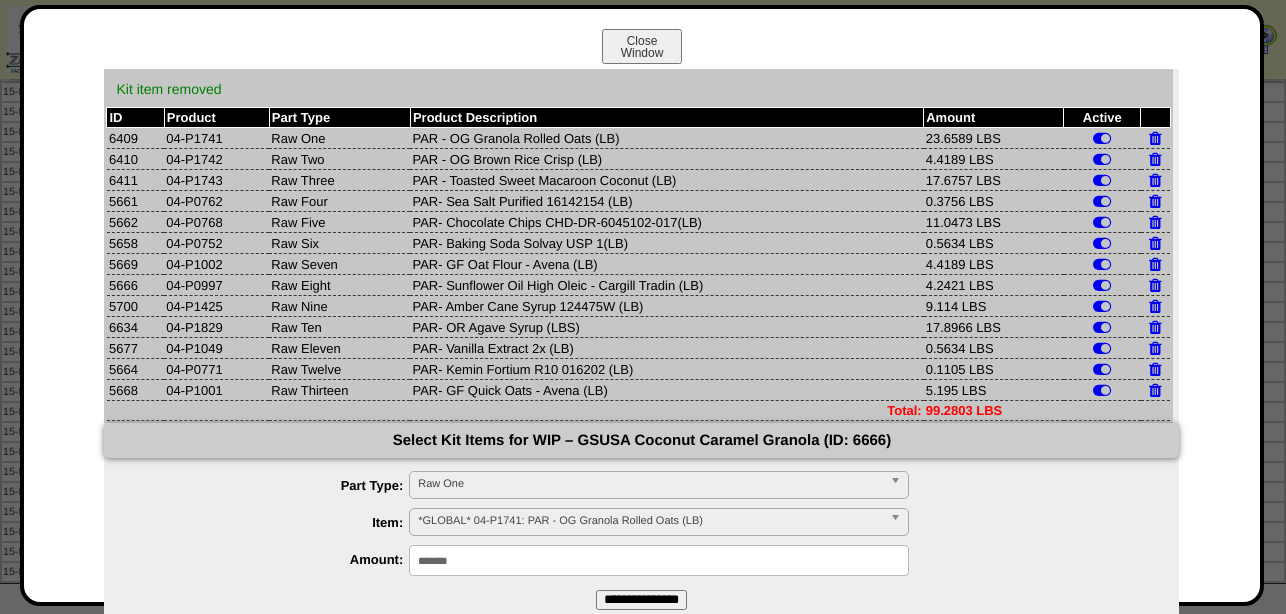 type on "*******" 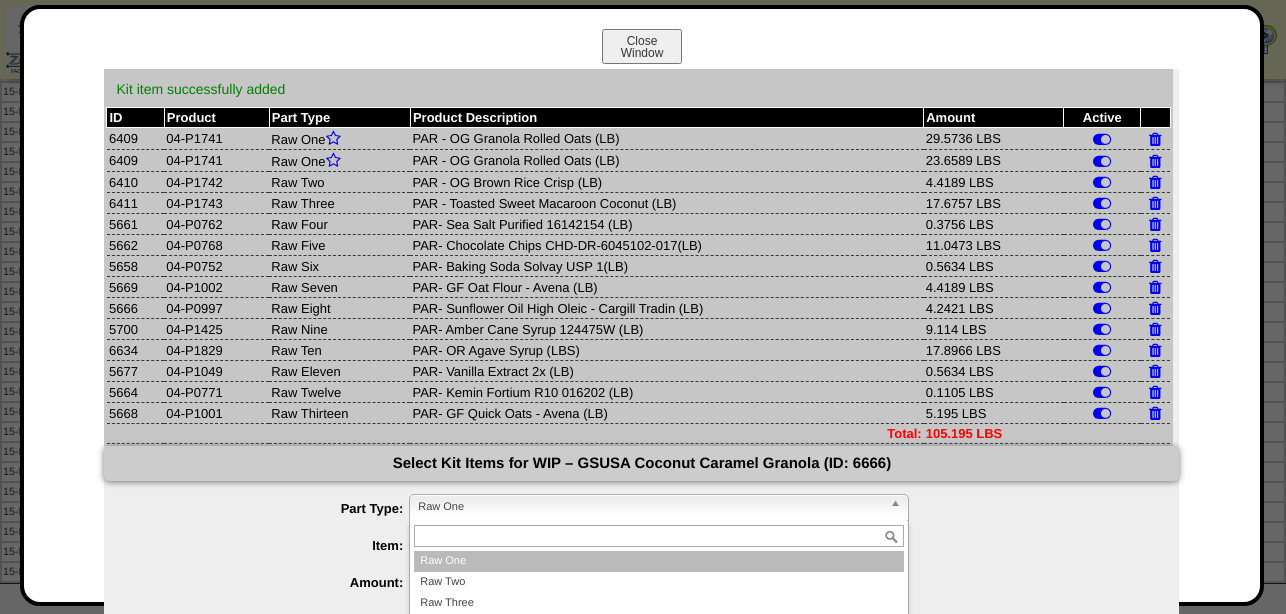 click on "Raw One" at bounding box center [650, 507] 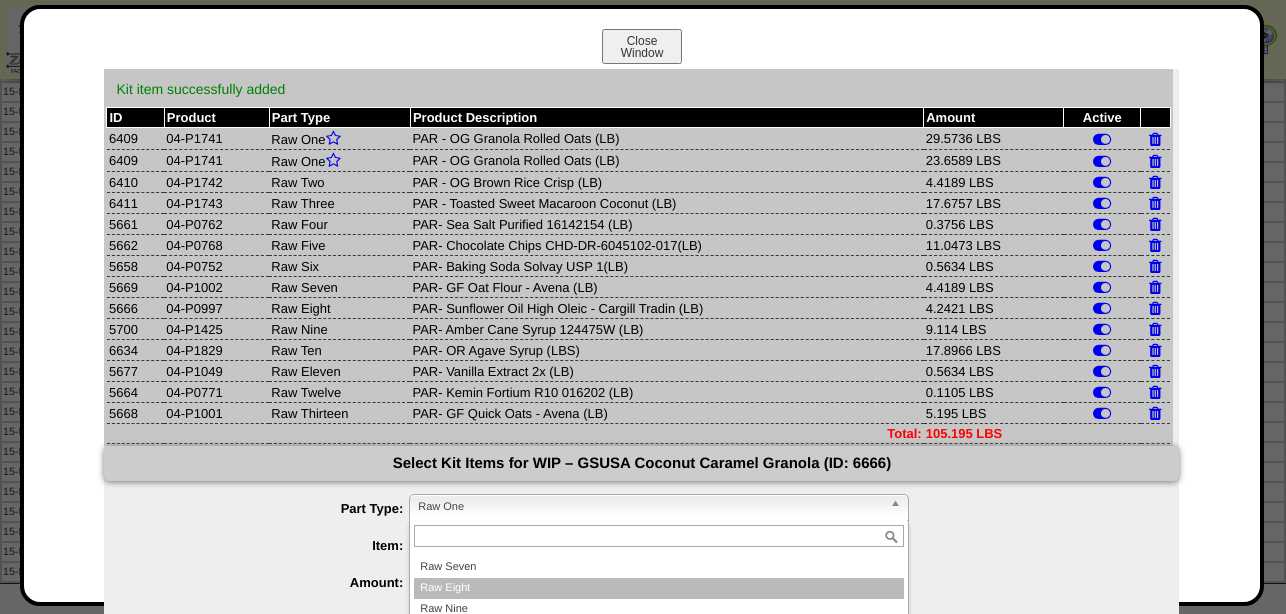 scroll, scrollTop: 240, scrollLeft: 0, axis: vertical 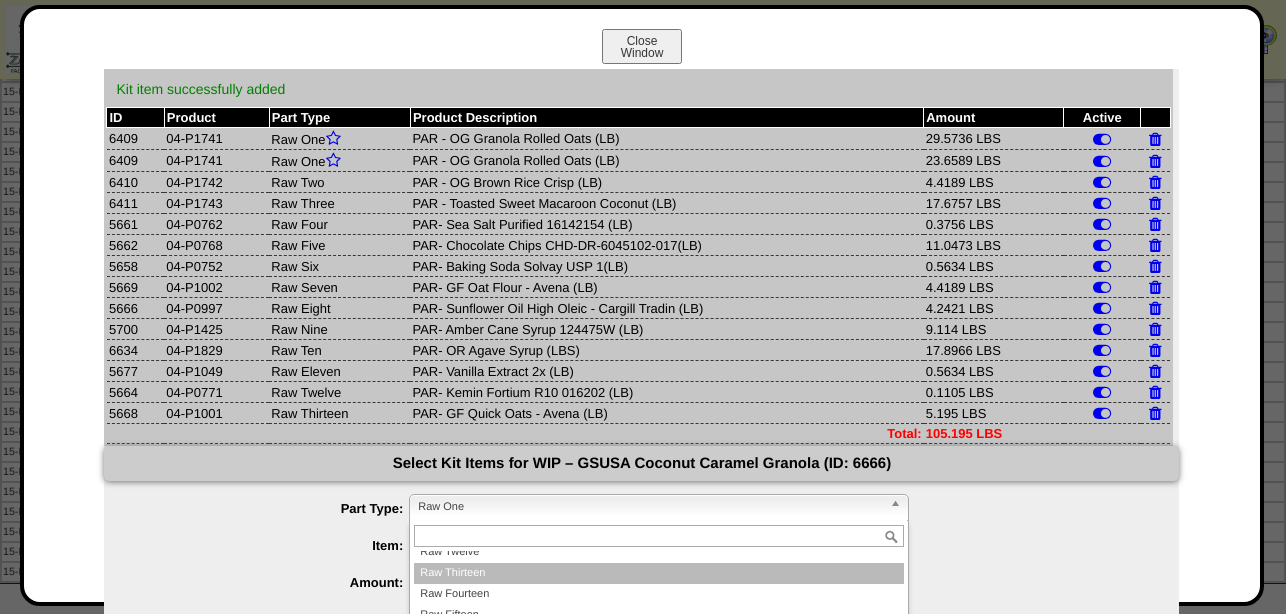 click on "Raw Thirteen" at bounding box center (659, 573) 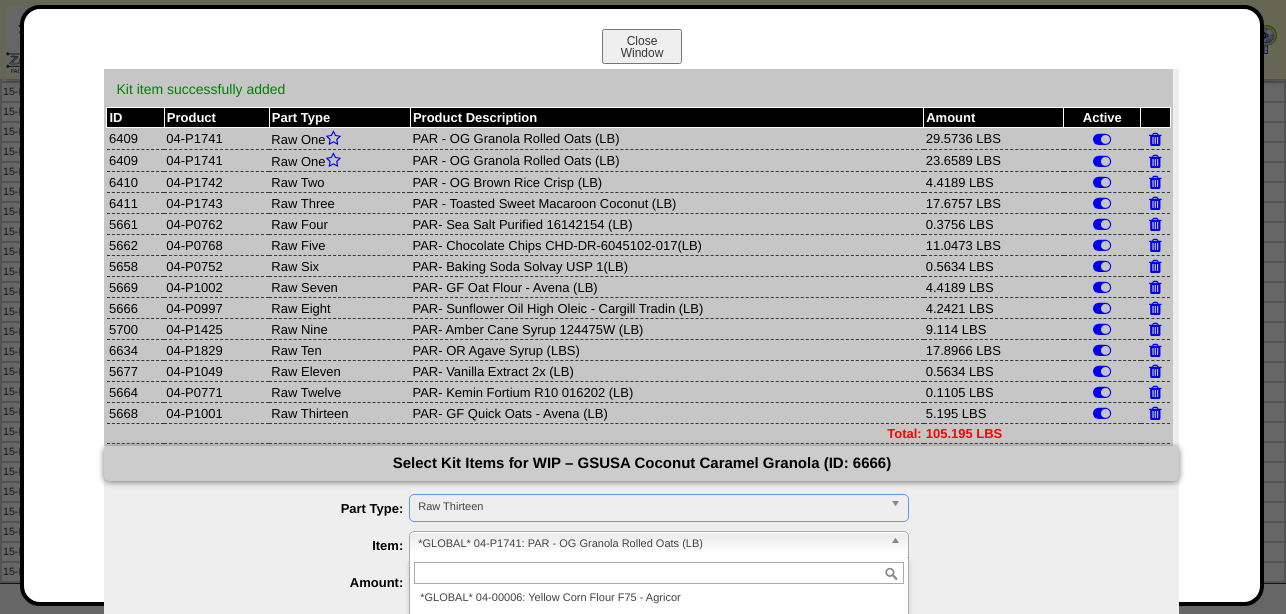 click on "*GLOBAL*  04-P1741: PAR - OG Granola Rolled Oats (LB)" at bounding box center [650, 544] 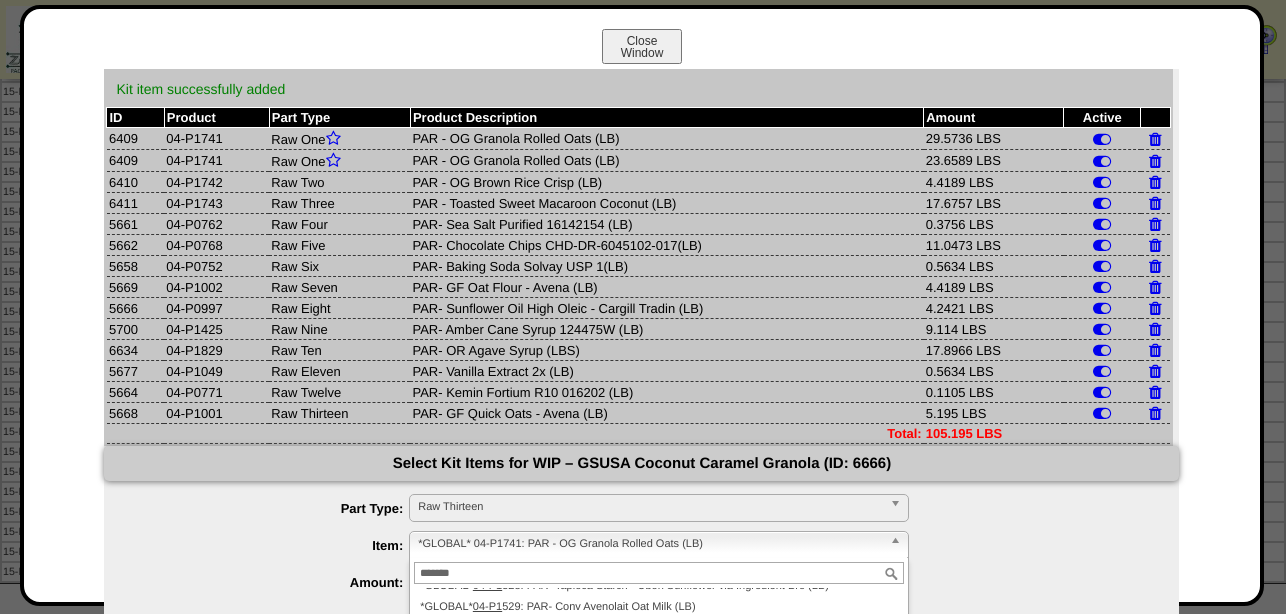 scroll, scrollTop: 0, scrollLeft: 0, axis: both 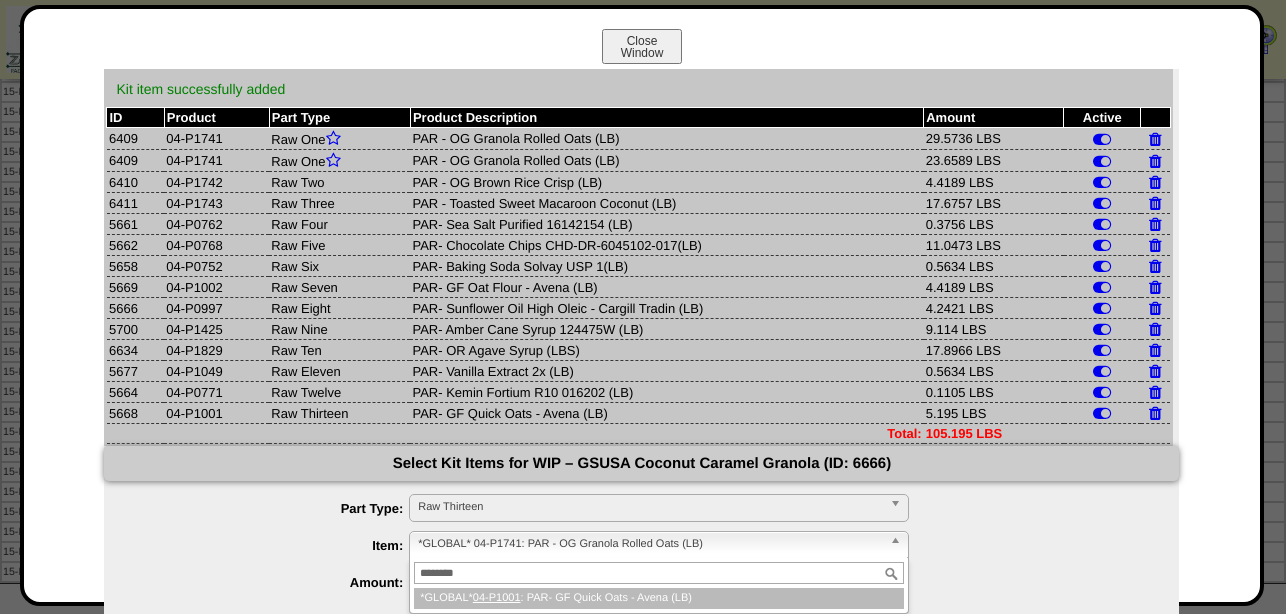 type on "********" 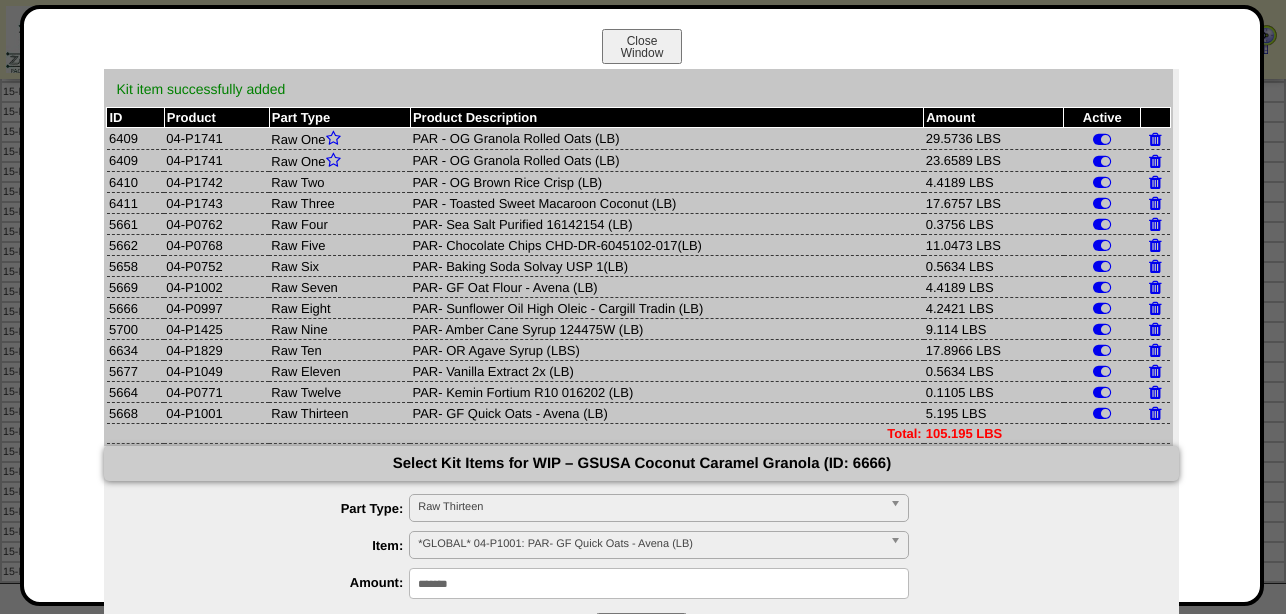 drag, startPoint x: 497, startPoint y: 593, endPoint x: 376, endPoint y: 594, distance: 121.004135 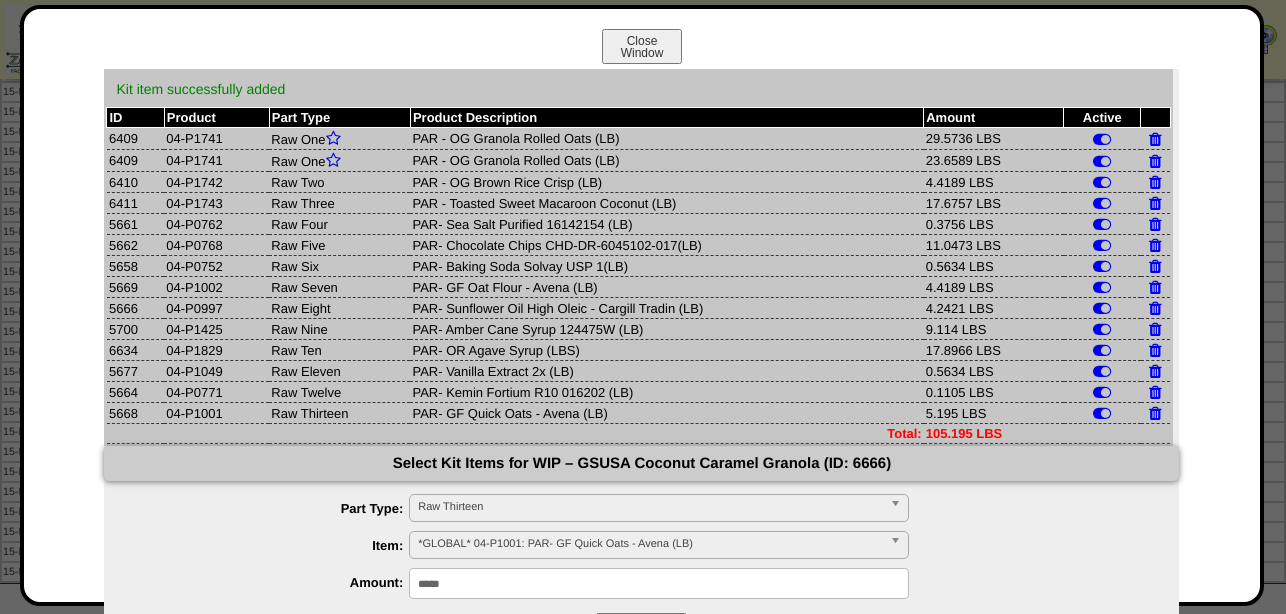 type on "*****" 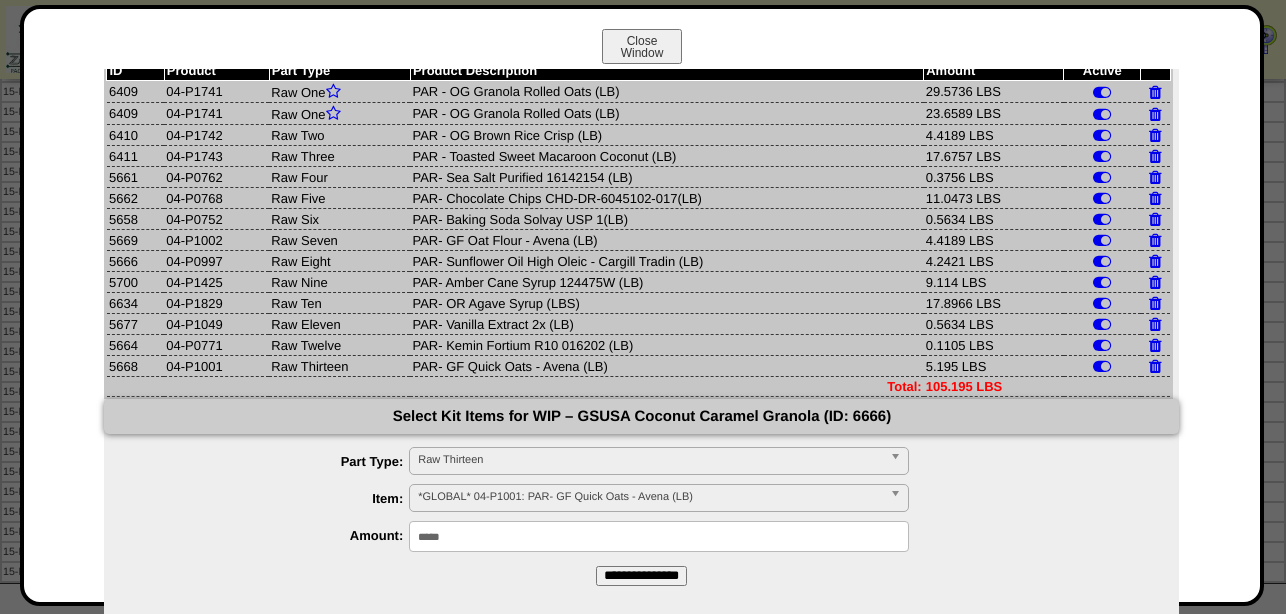 click on "**********" at bounding box center [641, 576] 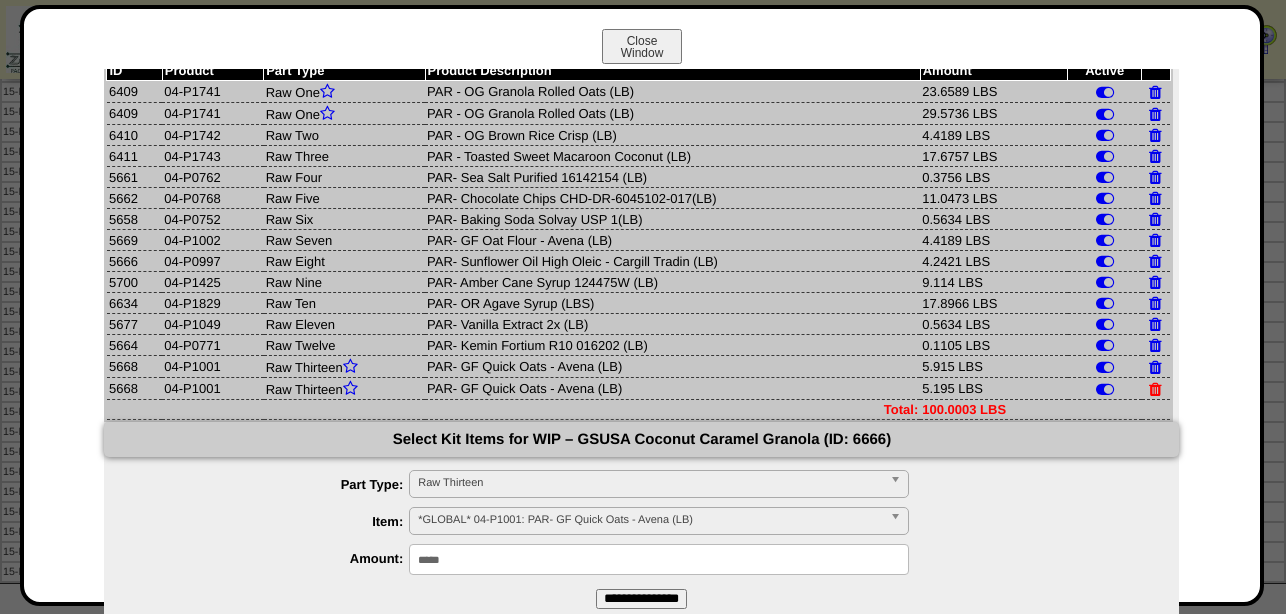 click at bounding box center (1155, 389) 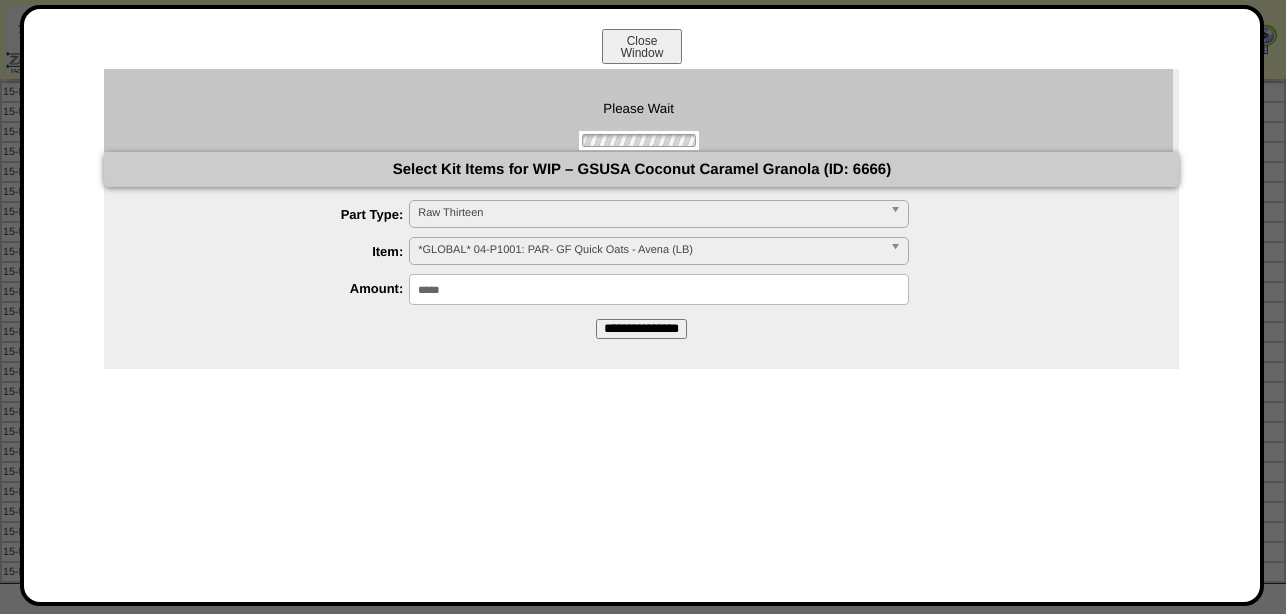scroll, scrollTop: 0, scrollLeft: 0, axis: both 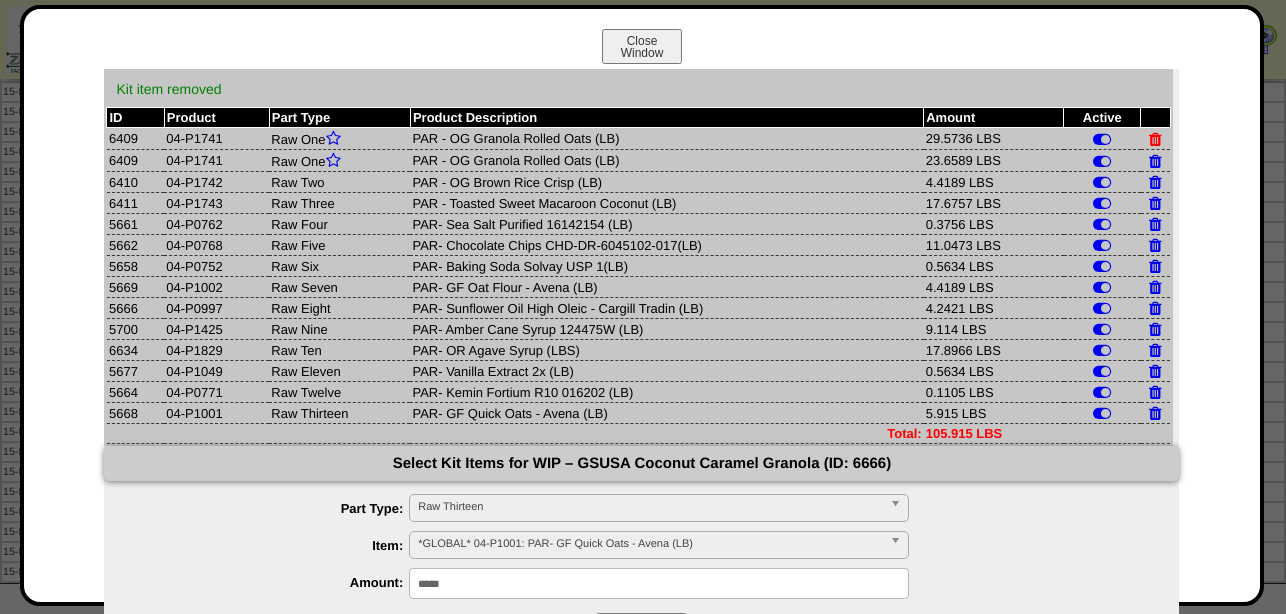 click at bounding box center (1155, 139) 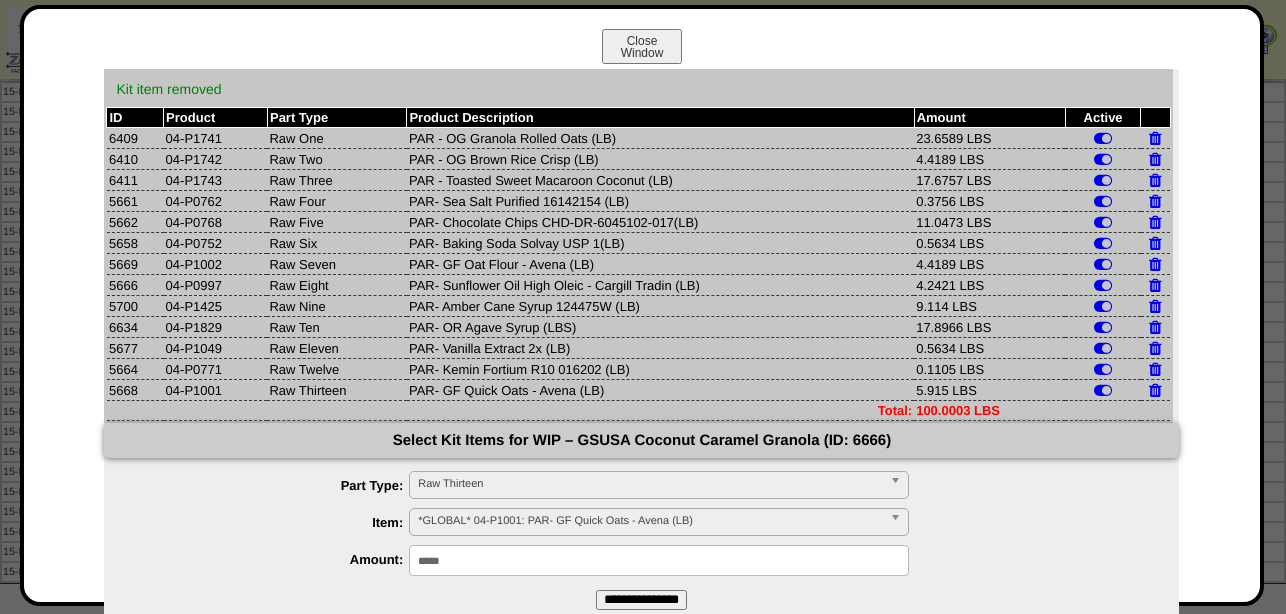 click on "Raw Thirteen" at bounding box center [650, 484] 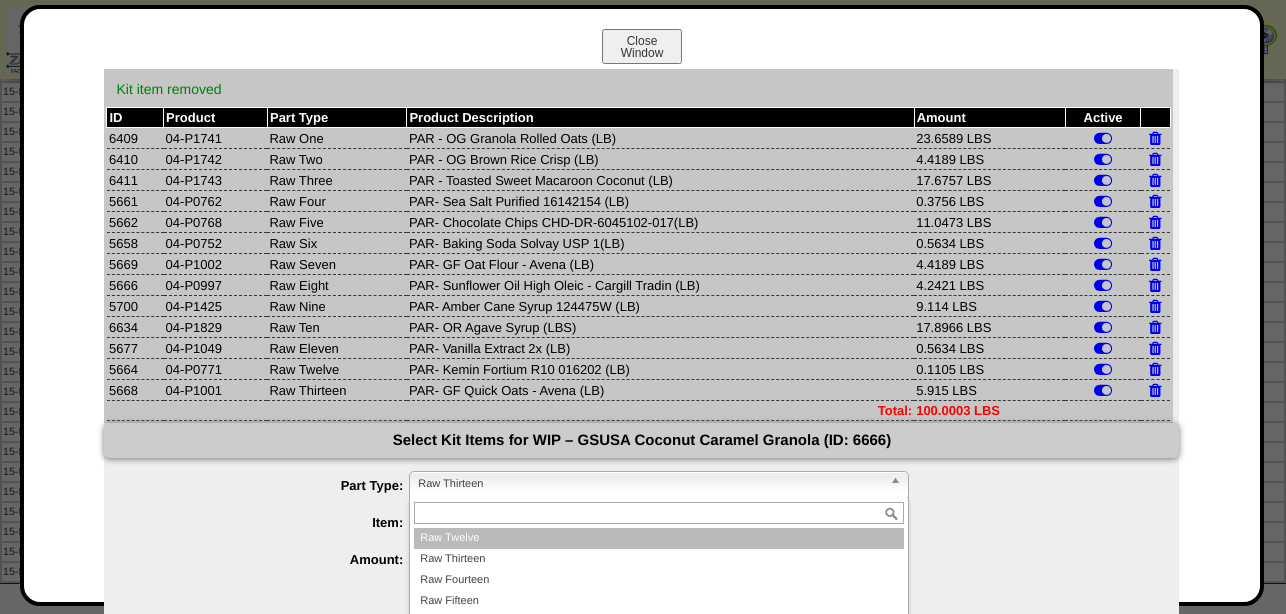 scroll, scrollTop: 0, scrollLeft: 0, axis: both 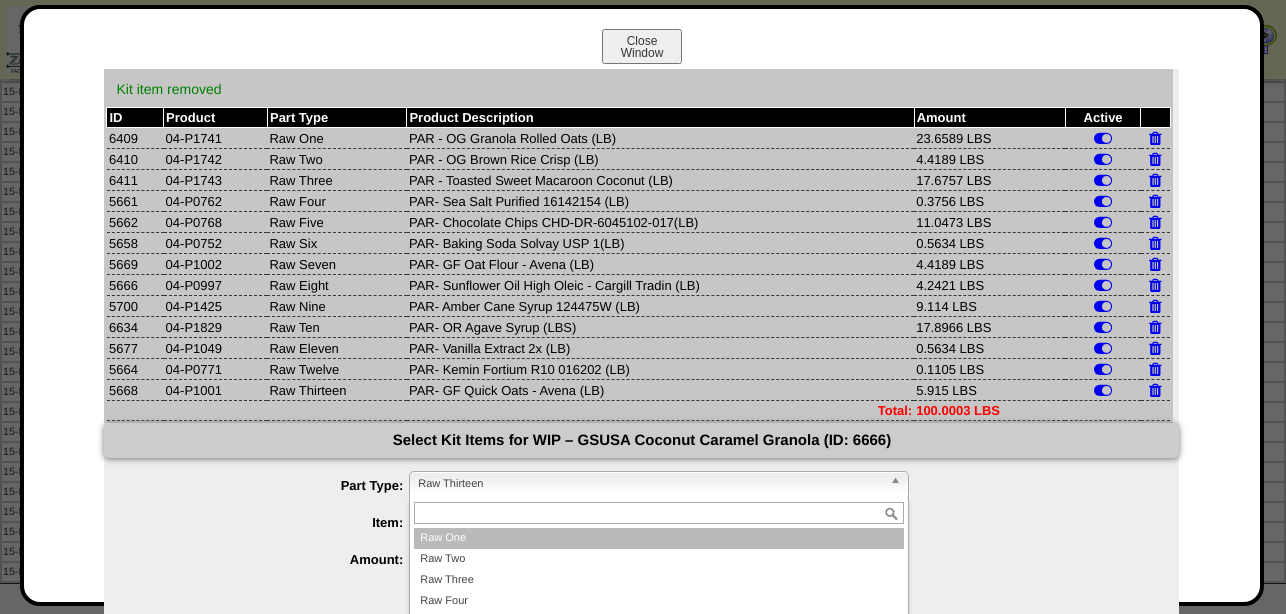 click on "Raw One" at bounding box center (659, 538) 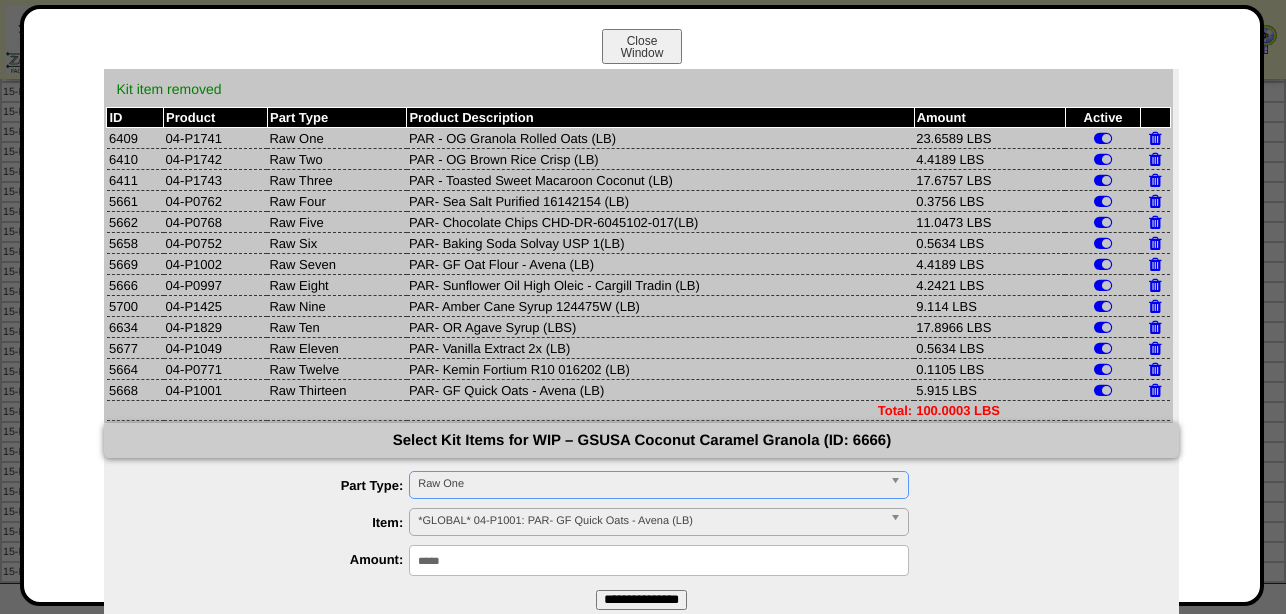click on "*GLOBAL*  04-P1001: PAR- GF Quick Oats - Avena (LB)" at bounding box center [650, 521] 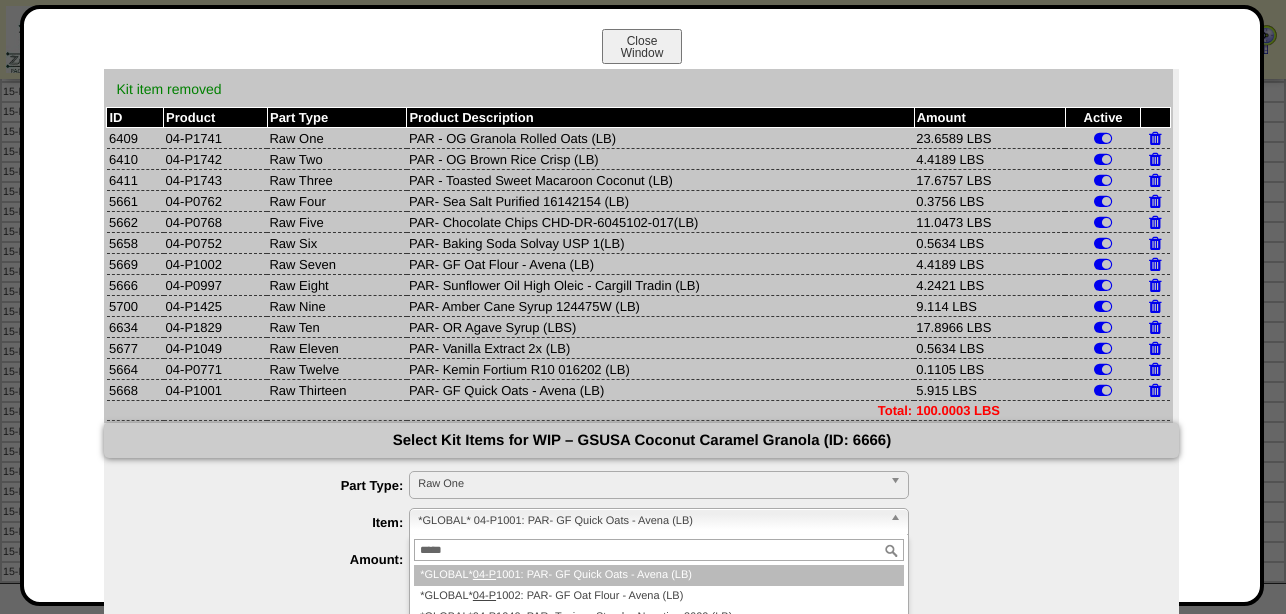 scroll, scrollTop: 0, scrollLeft: 0, axis: both 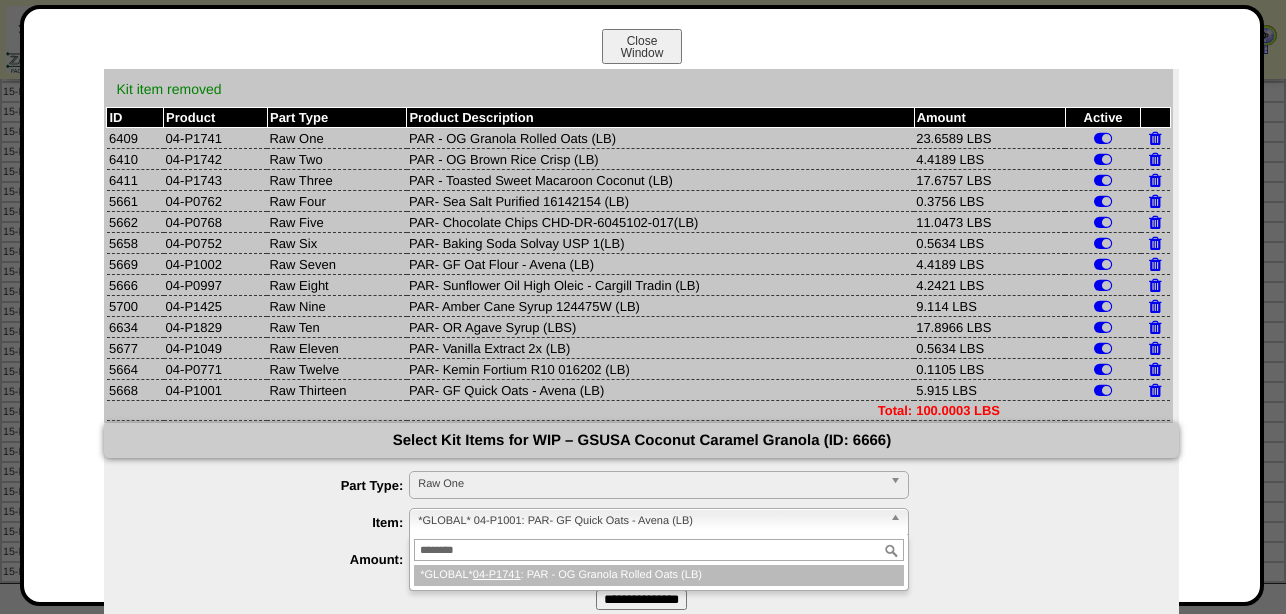 type on "********" 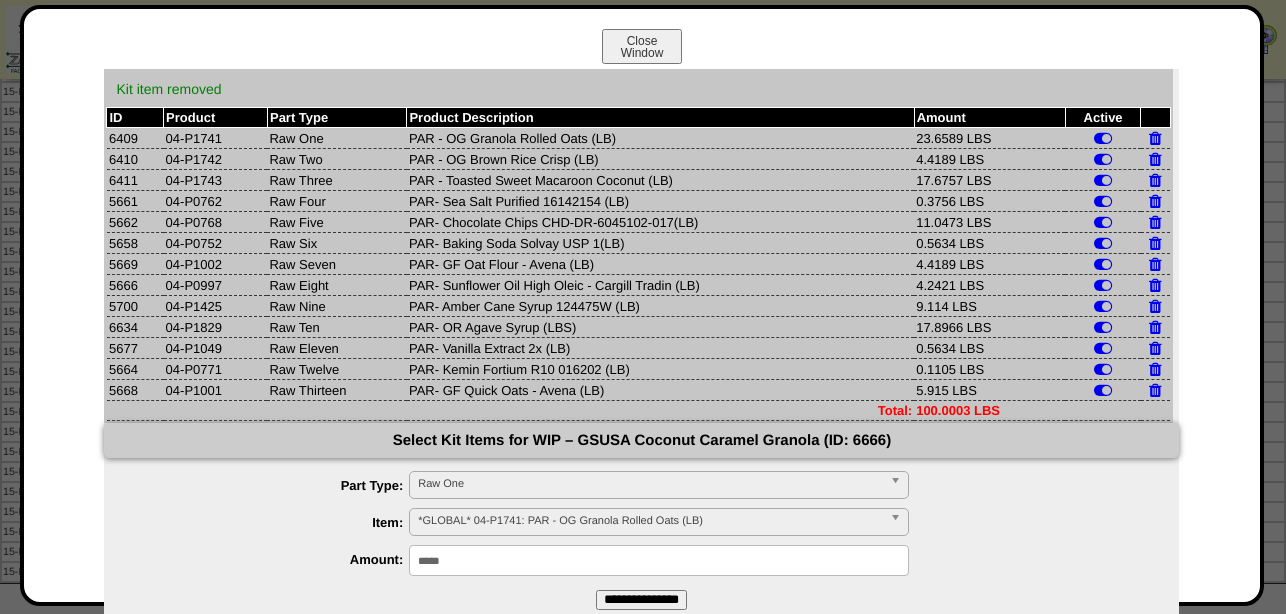 drag, startPoint x: 499, startPoint y: 564, endPoint x: 343, endPoint y: 570, distance: 156.11534 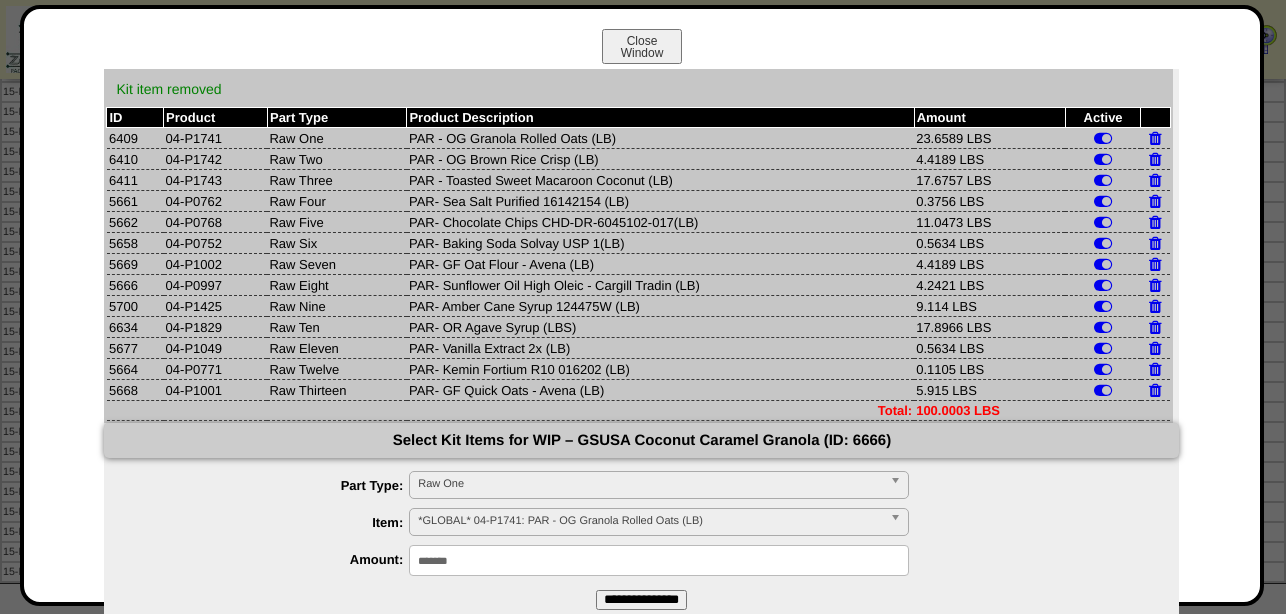 type on "*******" 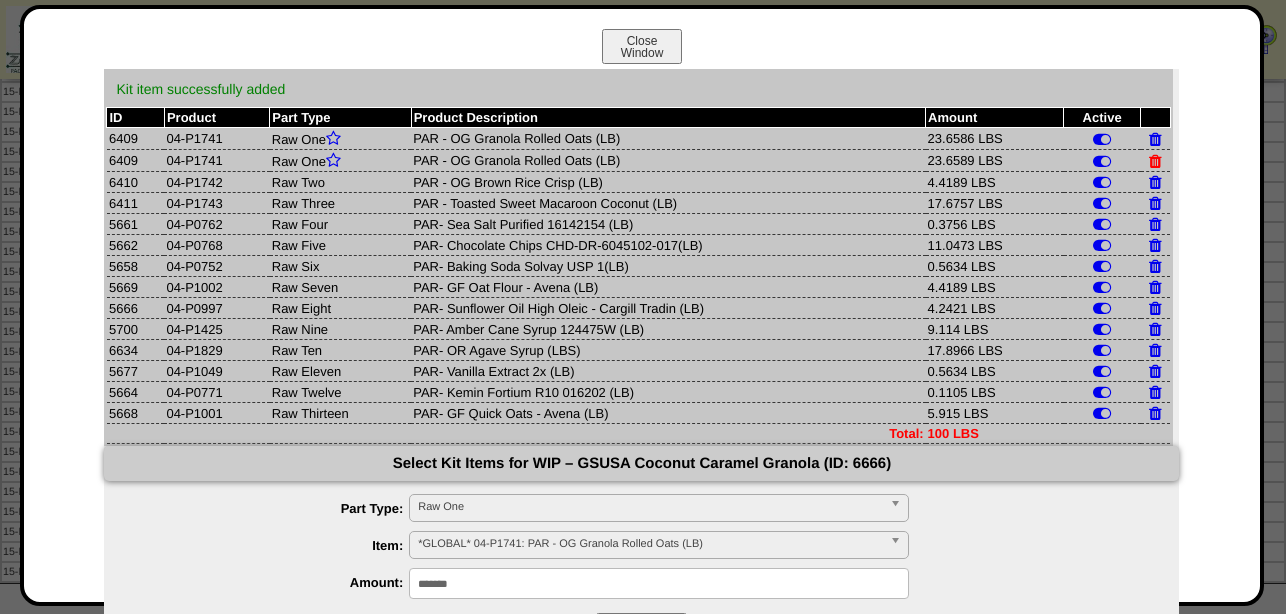 click at bounding box center [1155, 161] 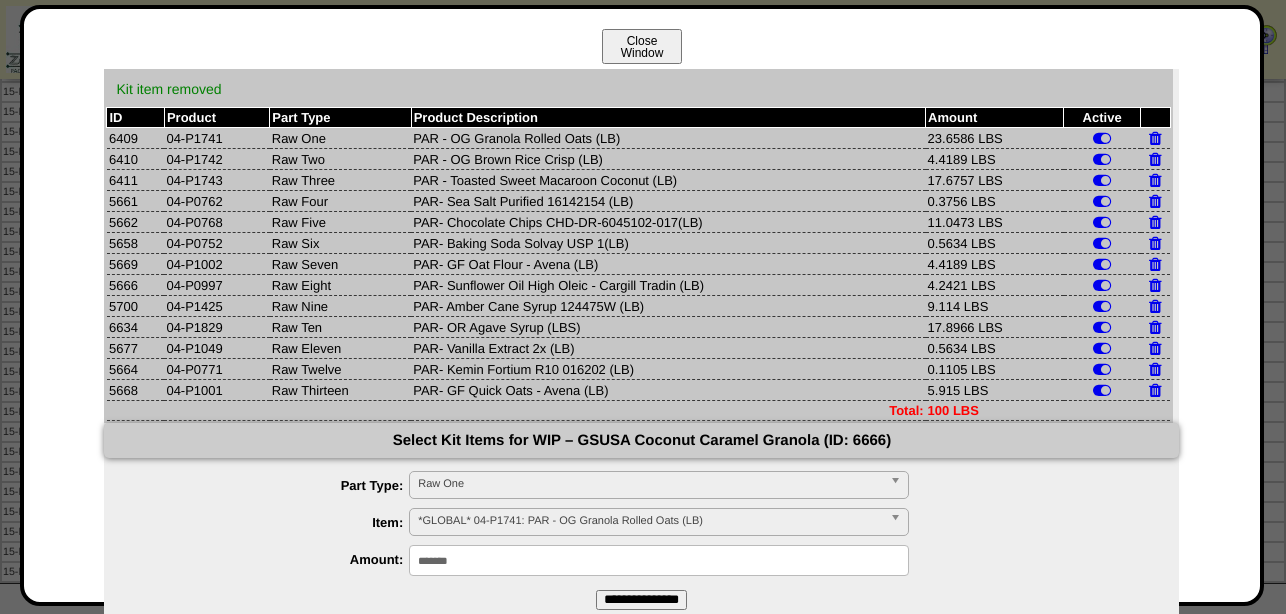 click on "Close Window" at bounding box center (642, 46) 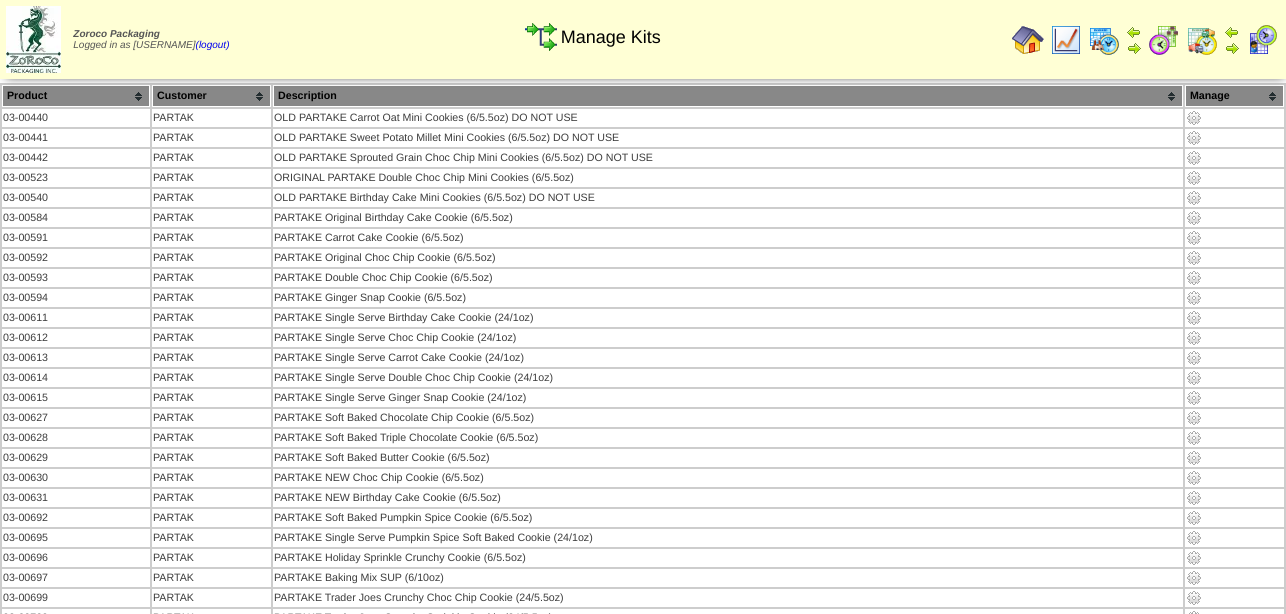 scroll, scrollTop: 0, scrollLeft: 0, axis: both 